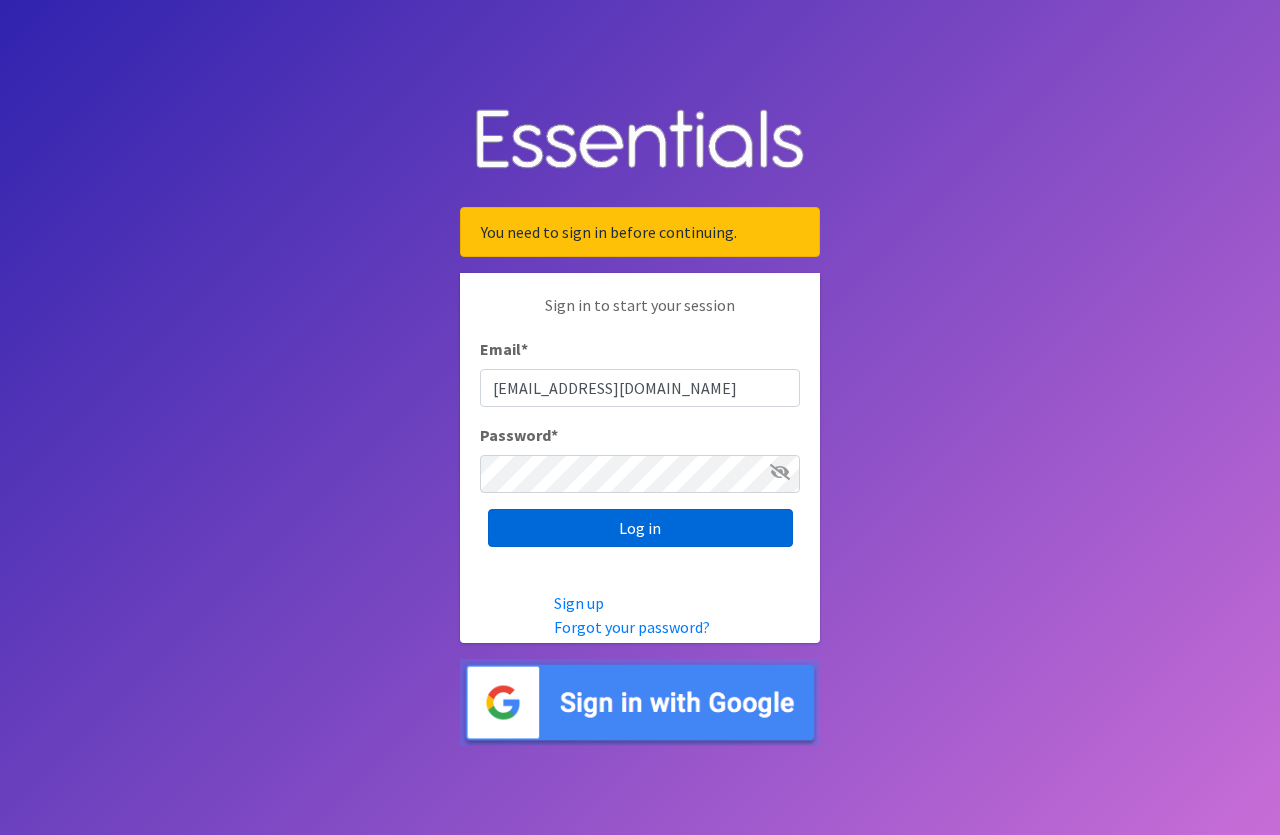 scroll, scrollTop: 0, scrollLeft: 0, axis: both 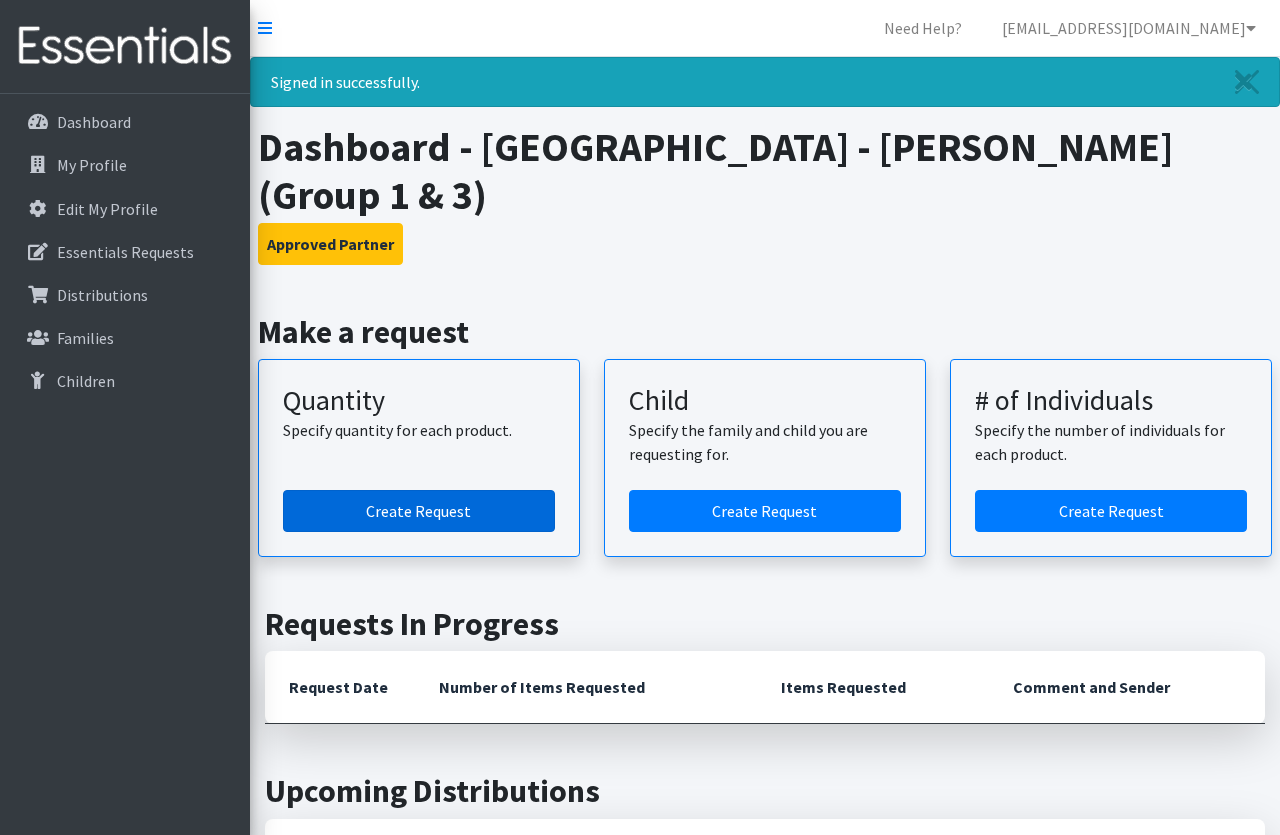 click on "Create Request" at bounding box center [419, 511] 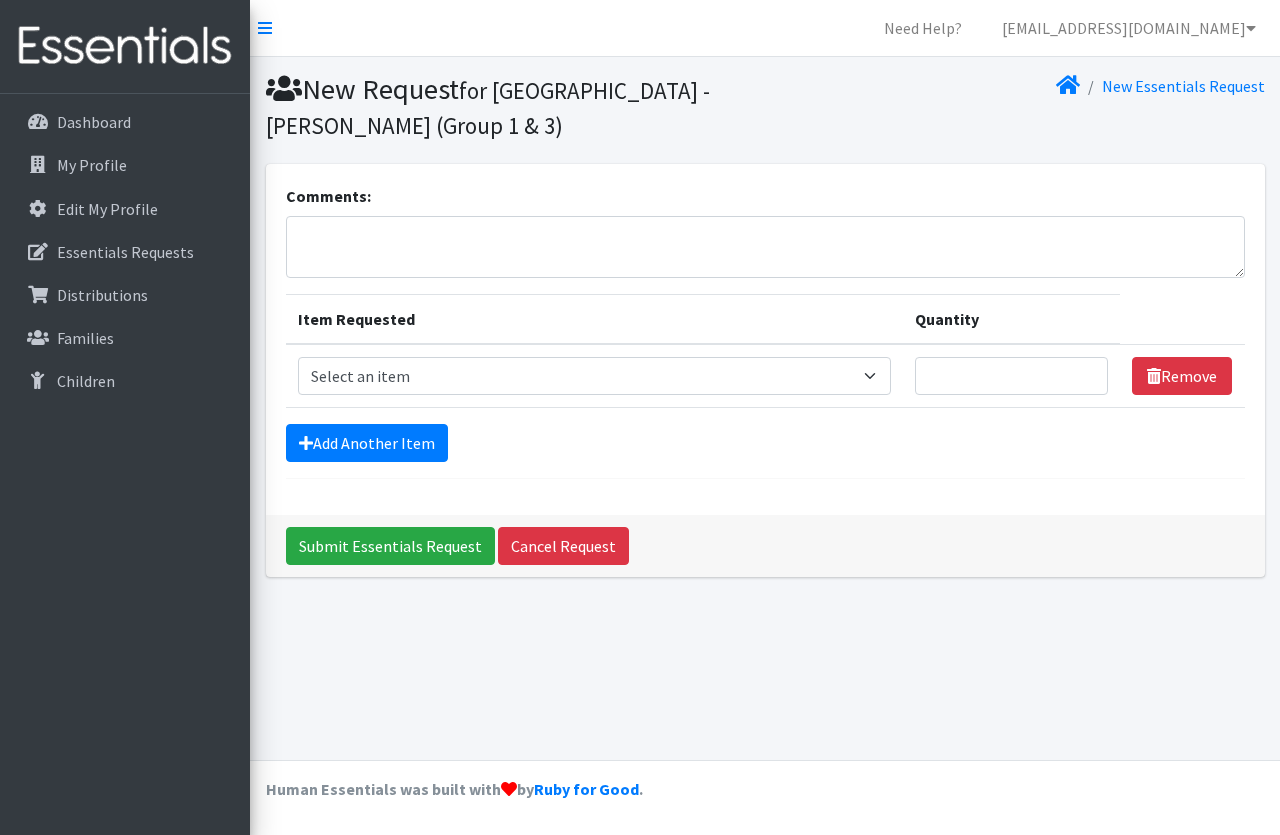 scroll, scrollTop: 0, scrollLeft: 0, axis: both 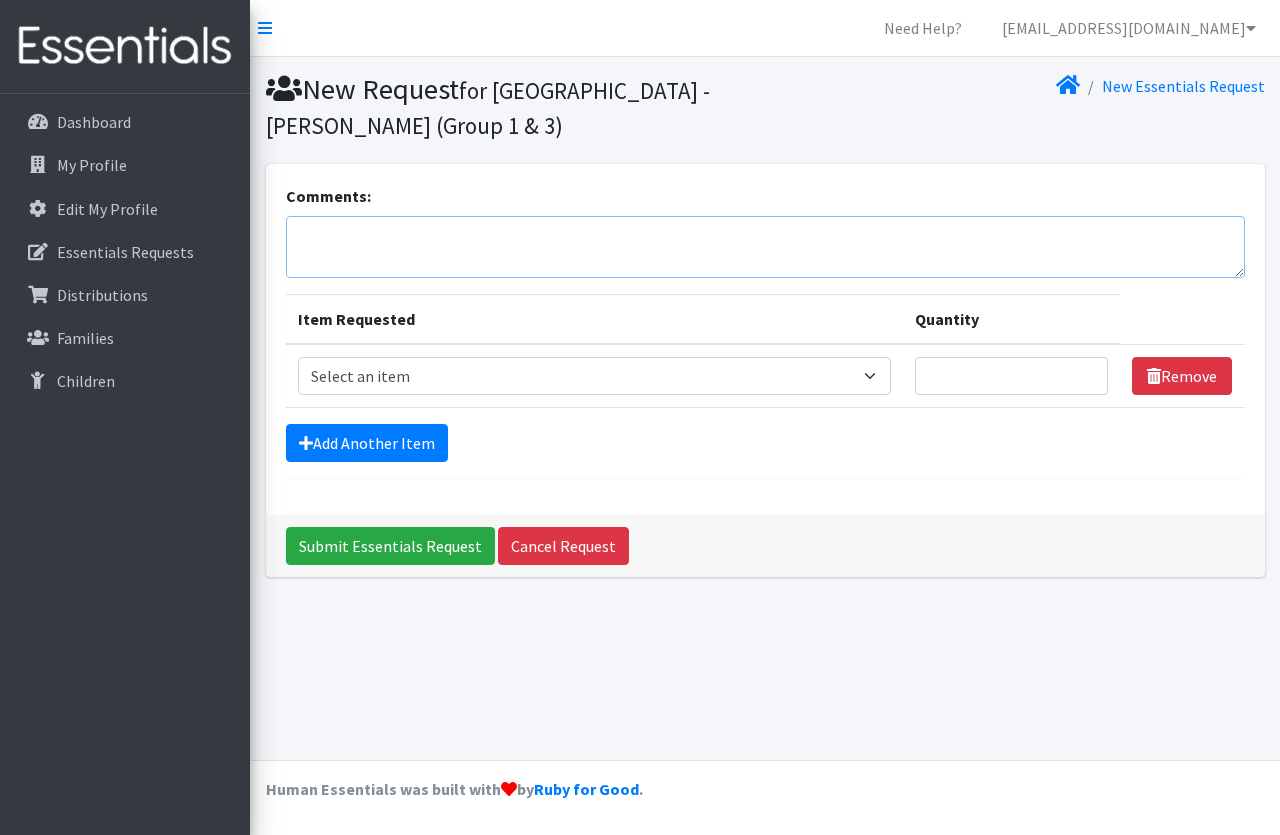 click on "Comments:" at bounding box center [765, 247] 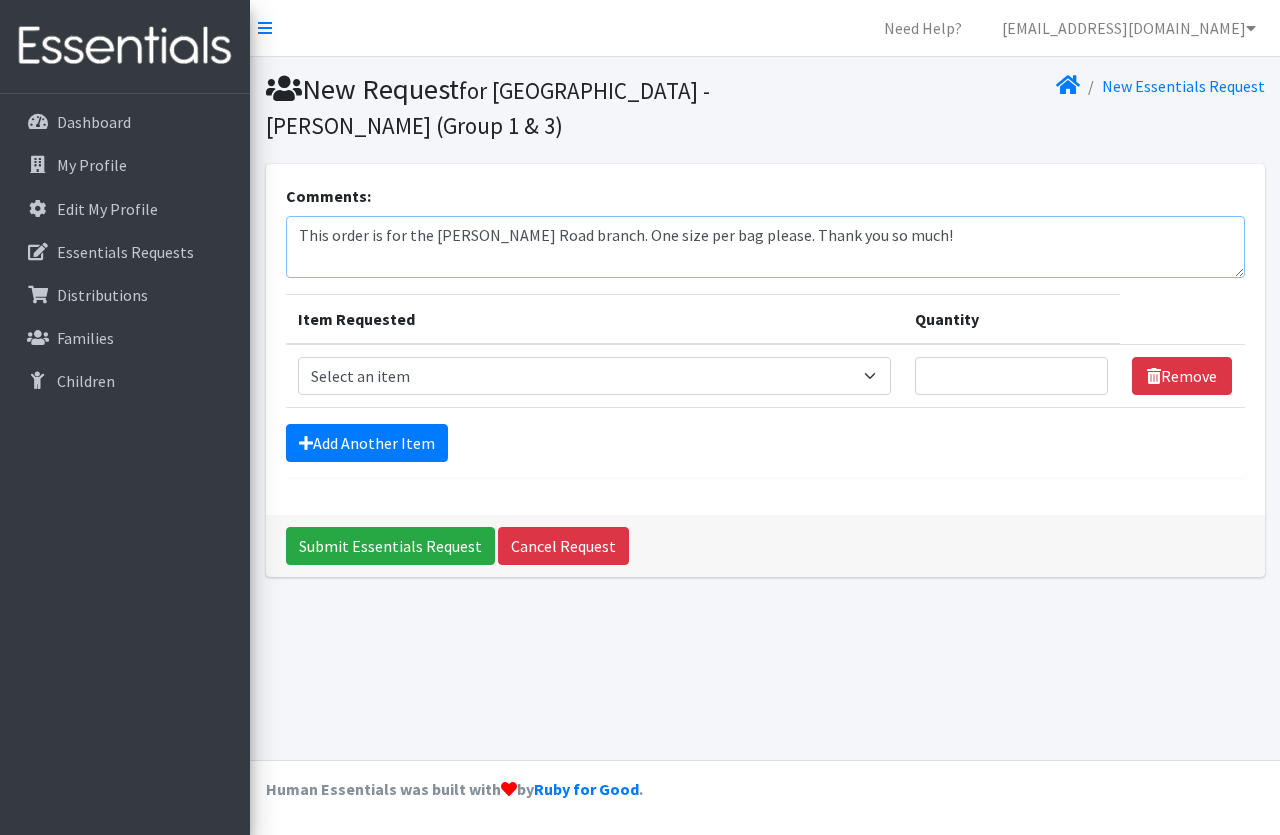 type on "This order is for the Weber Road branch. One size per bag please. Thank you so much!" 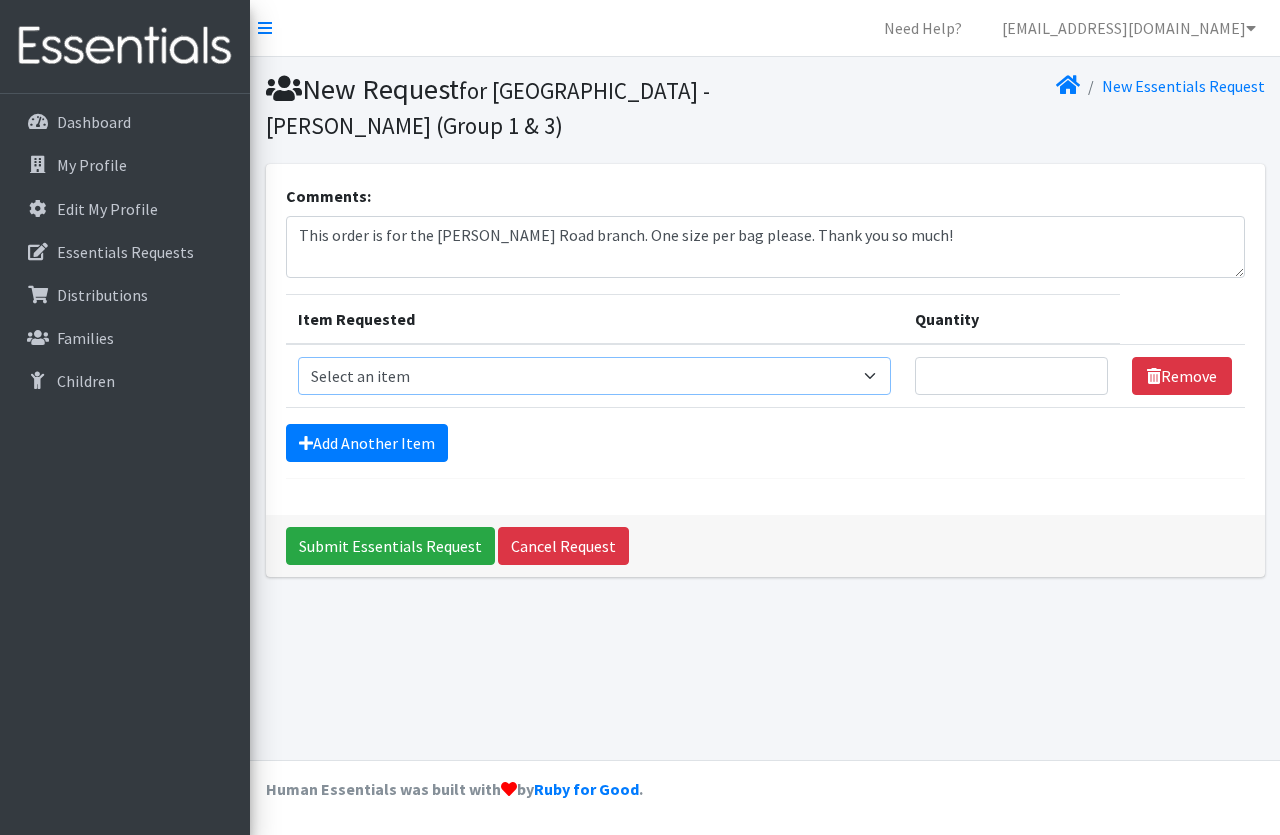 click on "Select an item
Period Supplies: Mixed Kits (order by bag)
Applicator-free tampon
Health fair packs (in a small bag 1 pantiliner and 1 pad with a walk-up distribution flyer)
Menstraul Disks
Period Supplies: First Period Kits (order by bag)
Period Supplies: Pad Kits (order by bag)
Period Supplies: Tampon Kits (order by bag)
Reusable Cups
Reuseable pads pack of 2.
Size 0/Newborn
Size 1
Size 2
Size 3
Size 4
Size 5
Size 6
Size 7 (availability may vary)
Size Preemie (availability may vary)
Training Pant 2T-3T
Training Pant 3T-4T
Training Pant 4T-5T
health fair packets (1 diaper in multiple sizes in a small bag with a walk-up distribution flyer)
reusable underwear ( please specify size but we have very limited supply and most sizes are junior sizes" at bounding box center [594, 376] 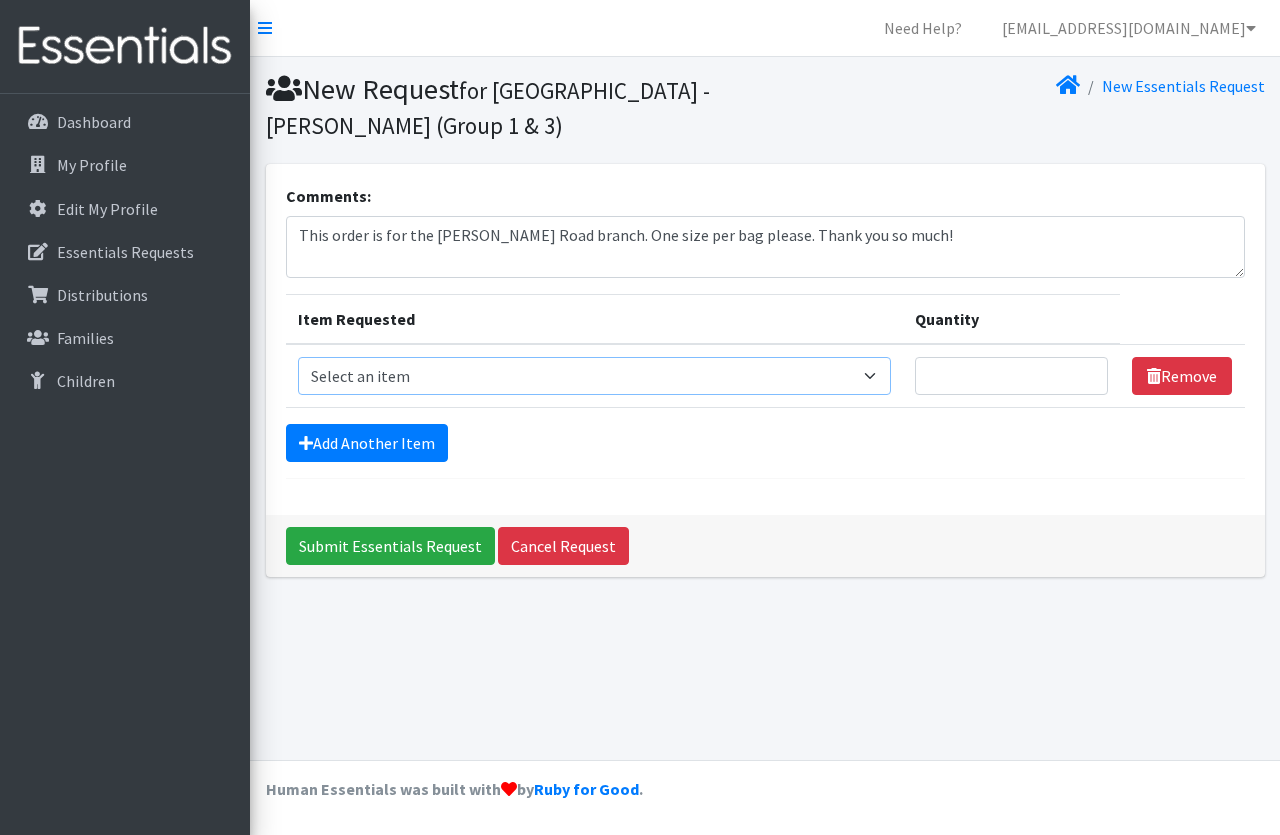 select on "1095" 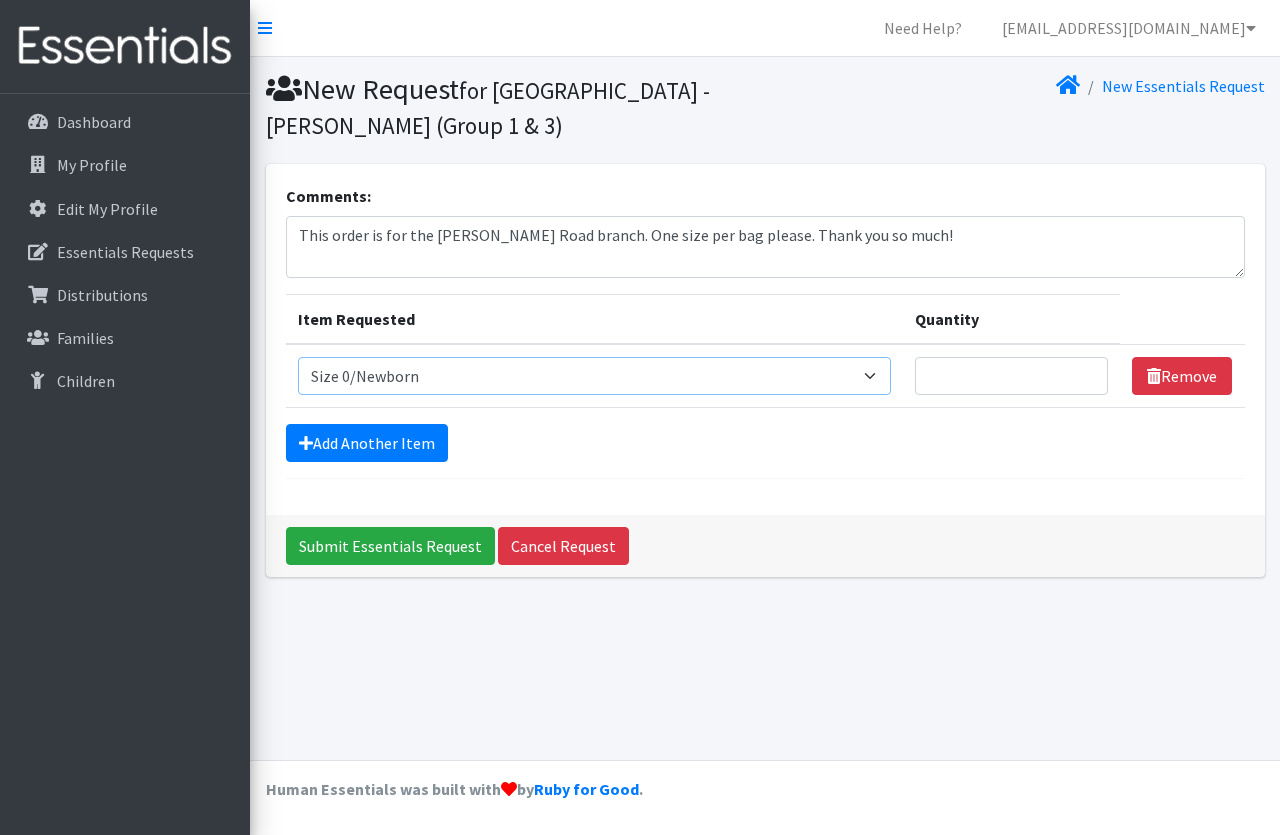 click on "Size 0/Newborn" at bounding box center [0, 0] 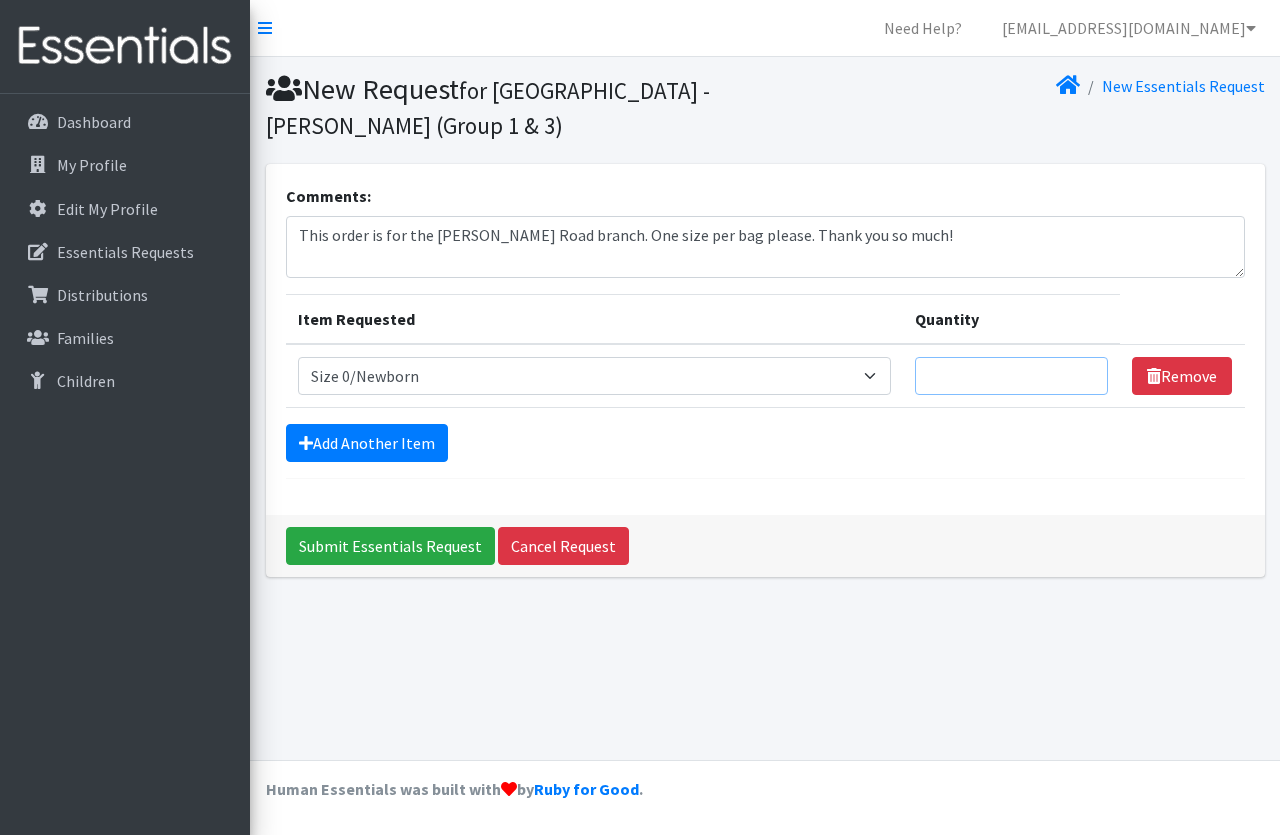 click on "Quantity" at bounding box center [1012, 376] 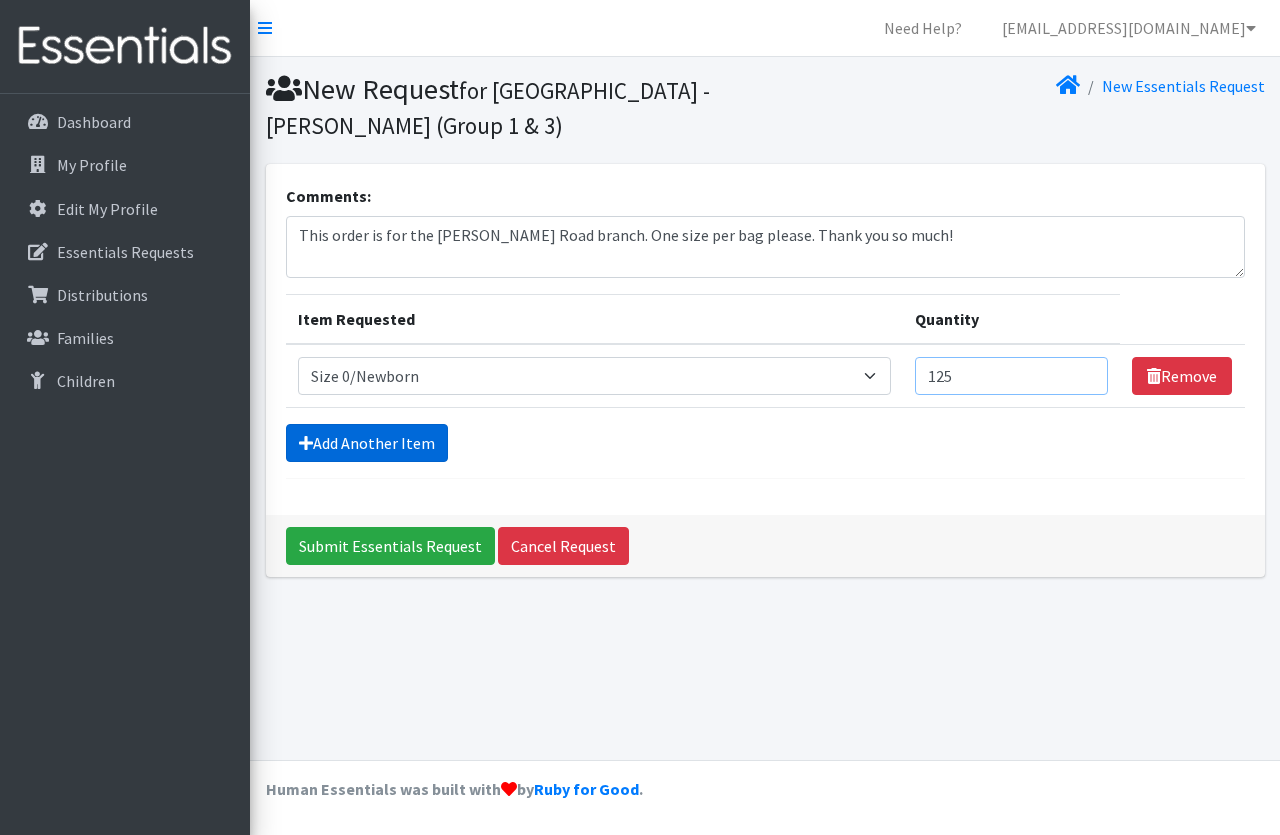 type on "125" 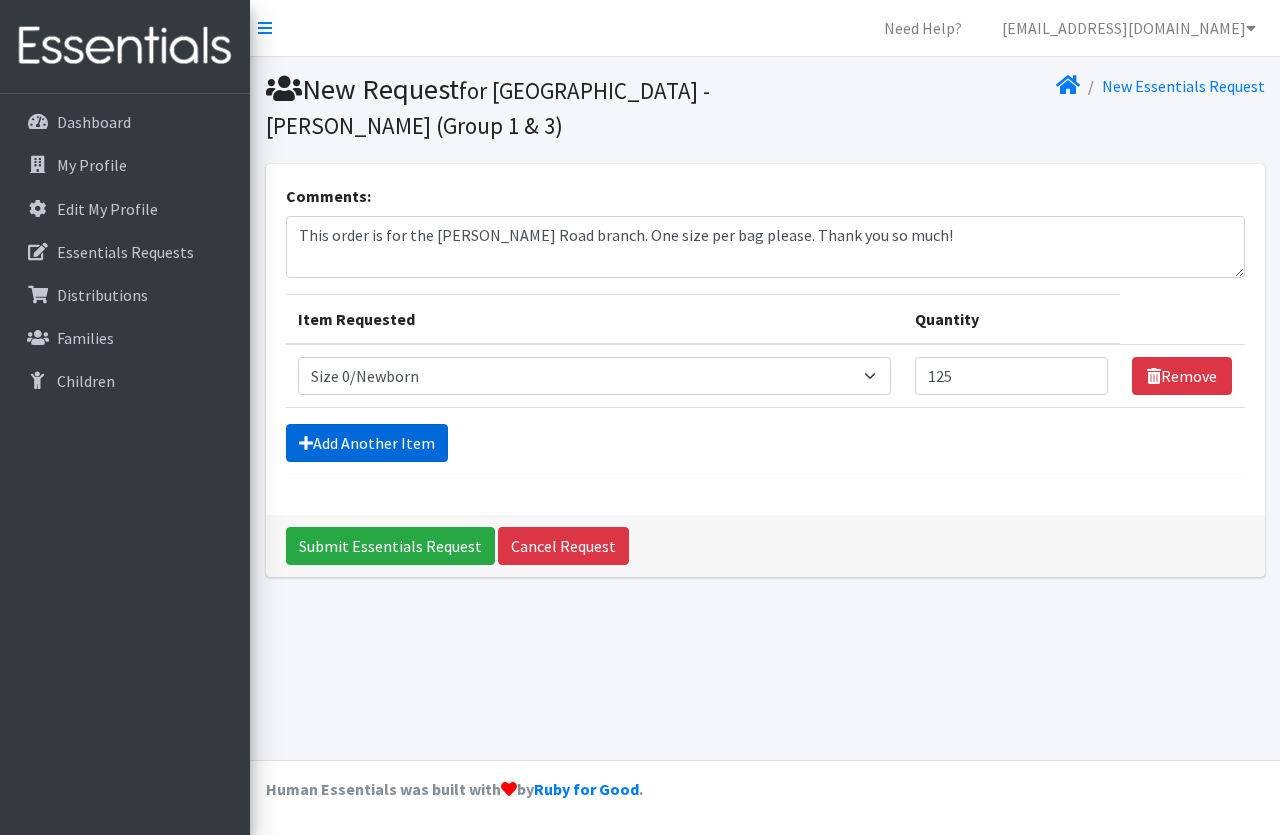 click on "Add Another Item" at bounding box center (367, 443) 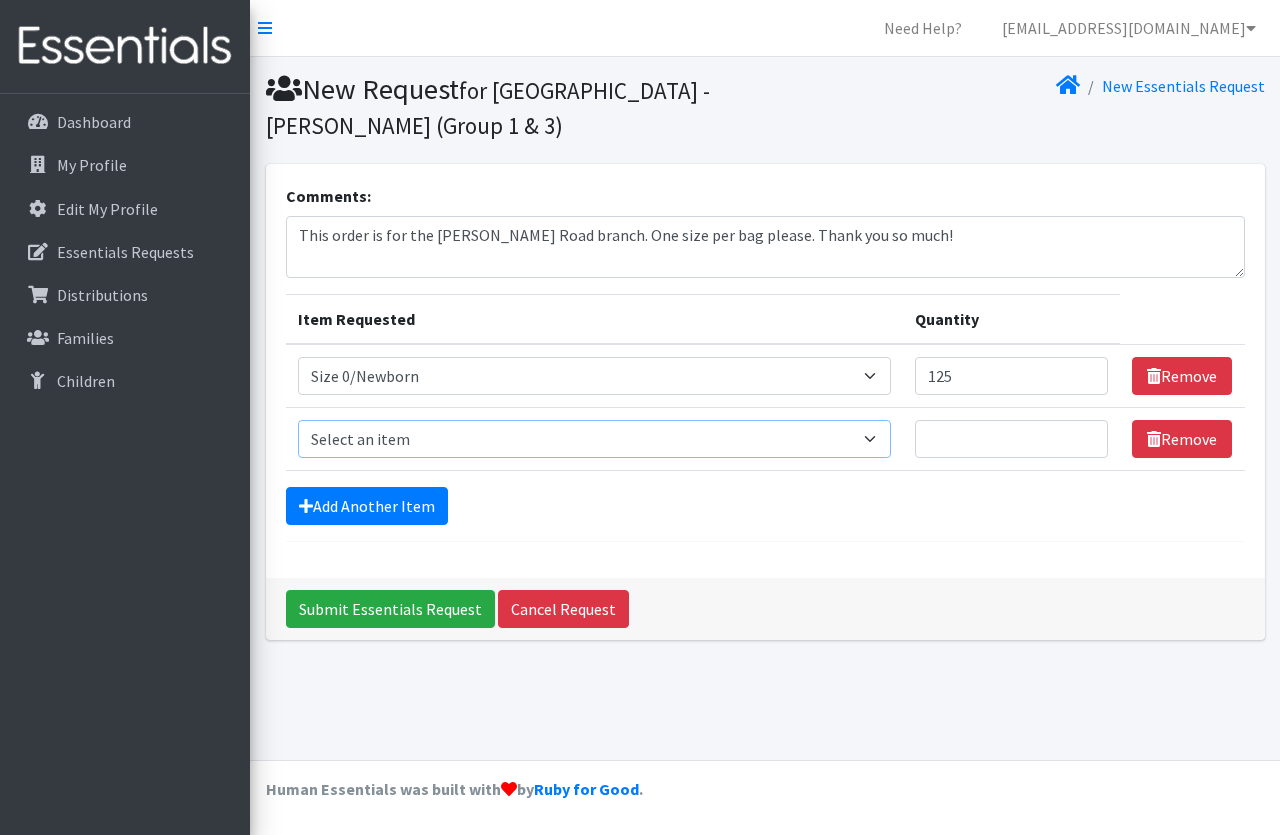 click on "Select an item
Period Supplies: Mixed Kits (order by bag)
Applicator-free tampon
Health fair packs (in a small bag 1 pantiliner and 1 pad with a walk-up distribution flyer)
Menstraul Disks
Period Supplies: First Period Kits (order by bag)
Period Supplies: Pad Kits (order by bag)
Period Supplies: Tampon Kits (order by bag)
Reusable Cups
Reuseable pads pack of 2.
Size 0/Newborn
Size 1
Size 2
Size 3
Size 4
Size 5
Size 6
Size 7 (availability may vary)
Size Preemie (availability may vary)
Training Pant 2T-3T
Training Pant 3T-4T
Training Pant 4T-5T
health fair packets (1 diaper in multiple sizes in a small bag with a walk-up distribution flyer)
reusable underwear ( please specify size but we have very limited supply and most sizes are junior sizes" at bounding box center (594, 439) 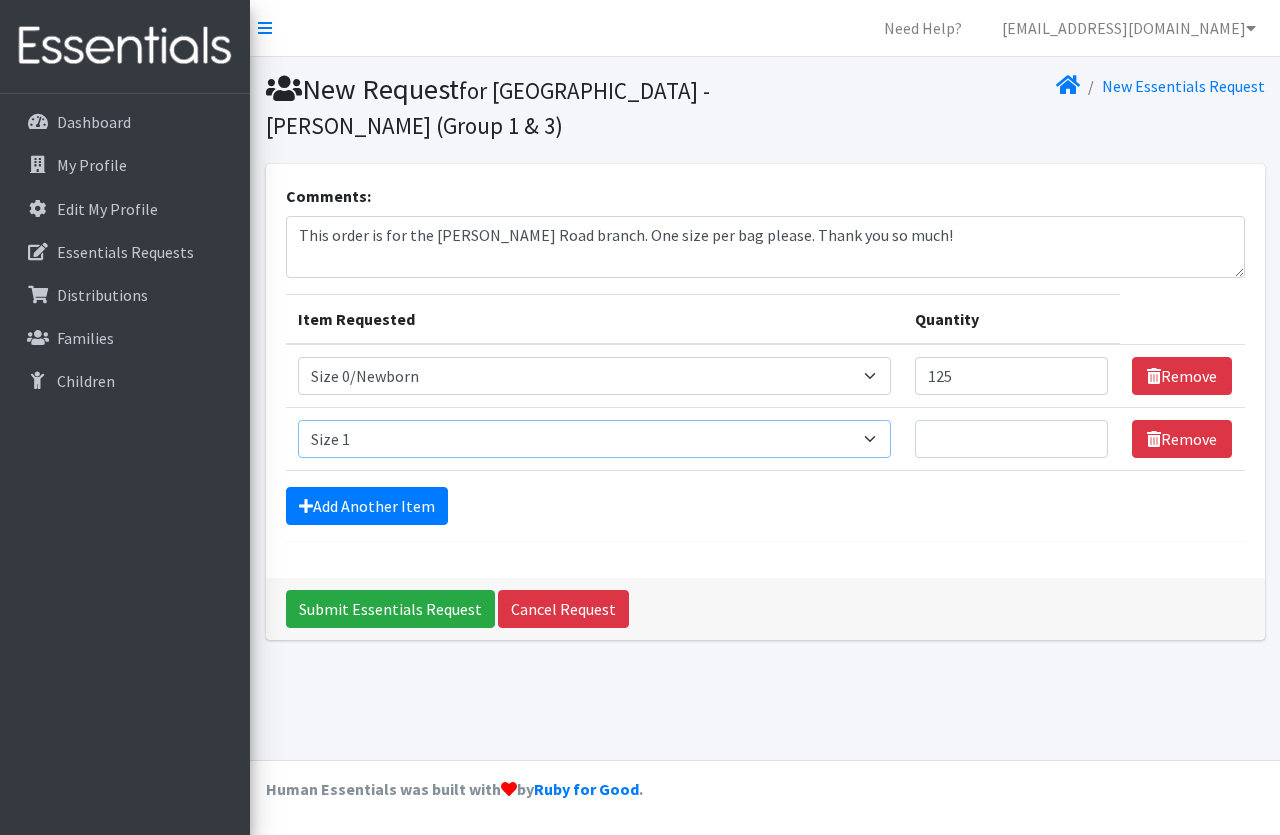 click on "Size 1" at bounding box center [0, 0] 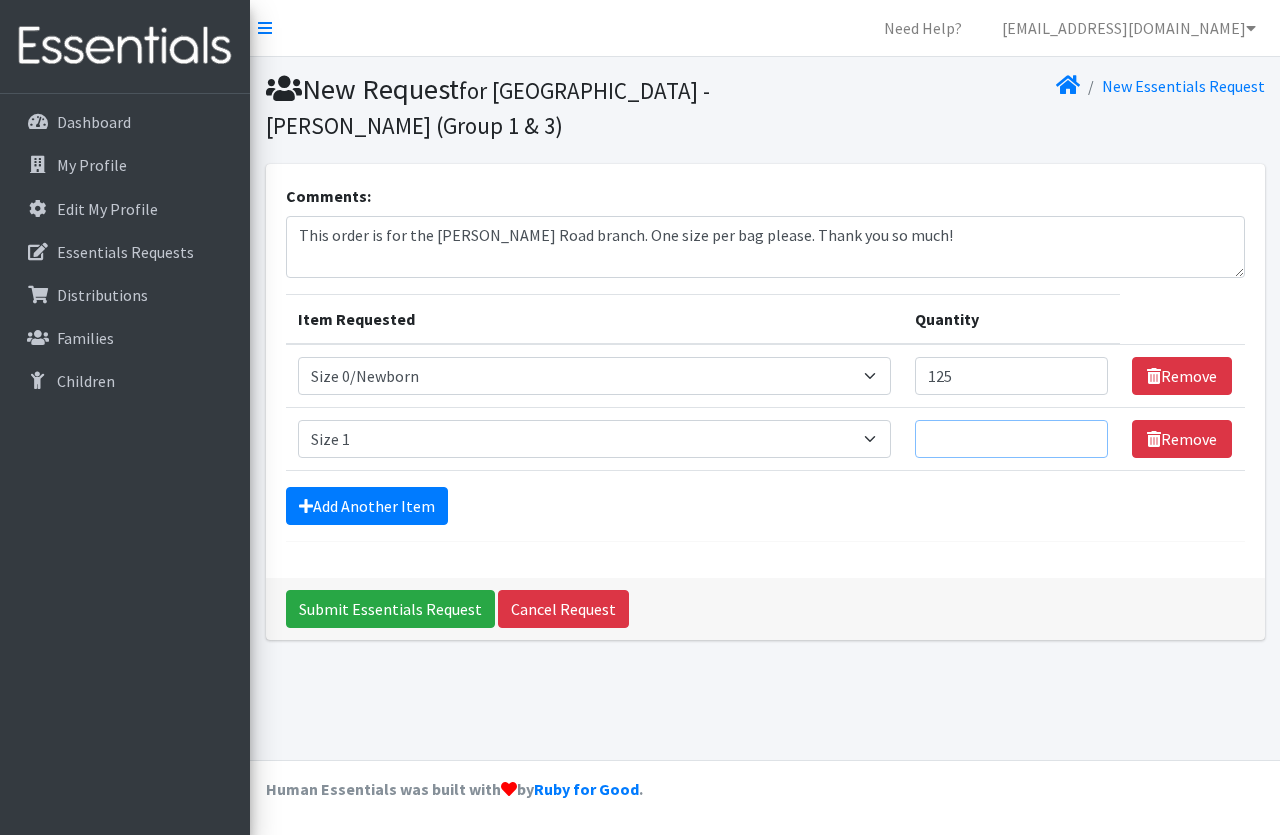 click on "Quantity" at bounding box center [1012, 439] 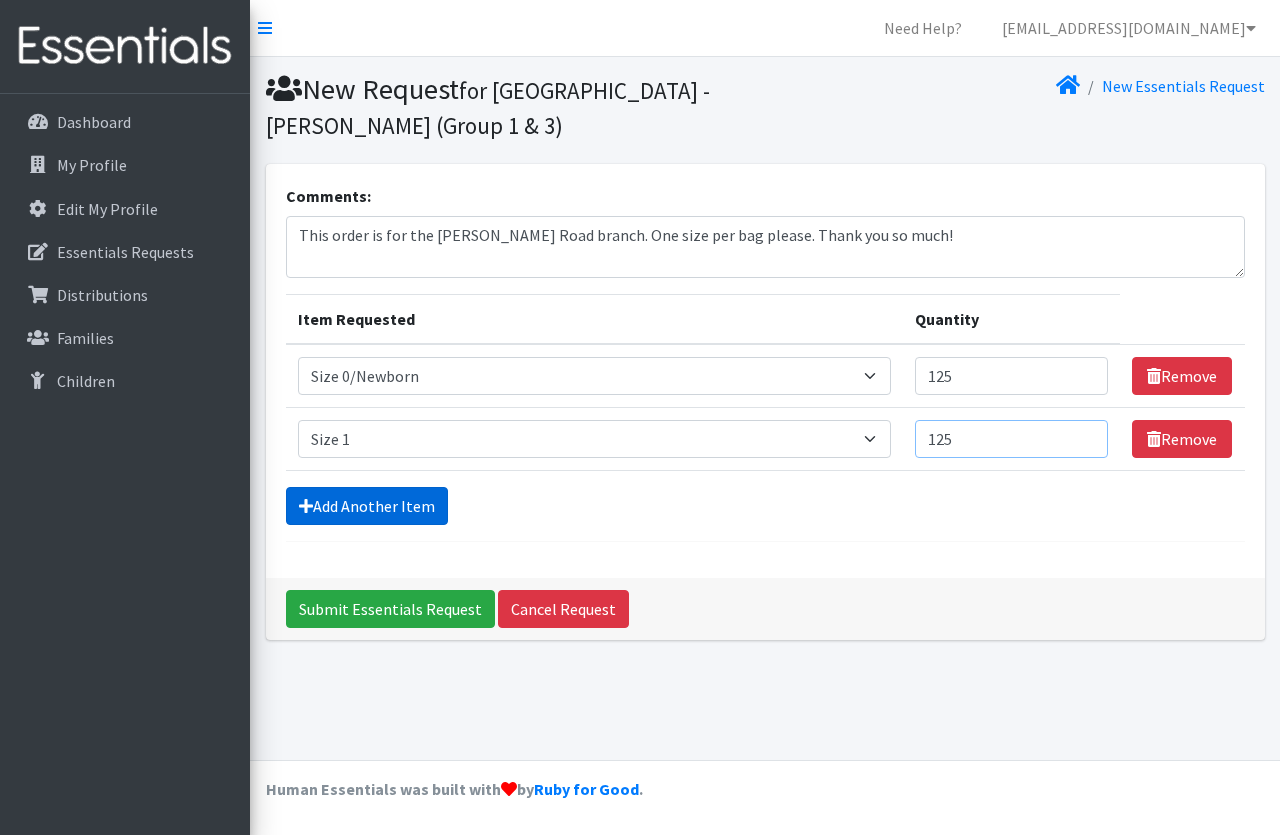 type on "125" 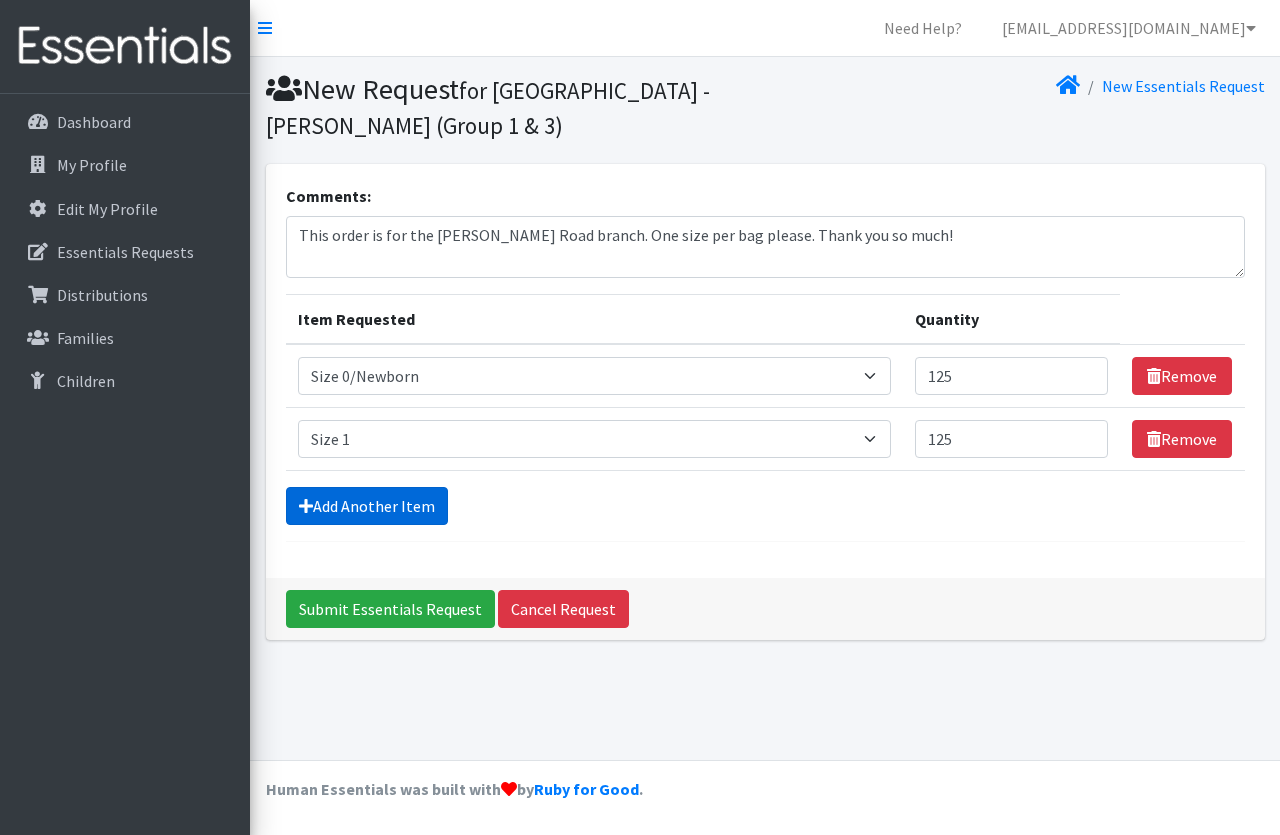 click on "Add Another Item" at bounding box center (367, 506) 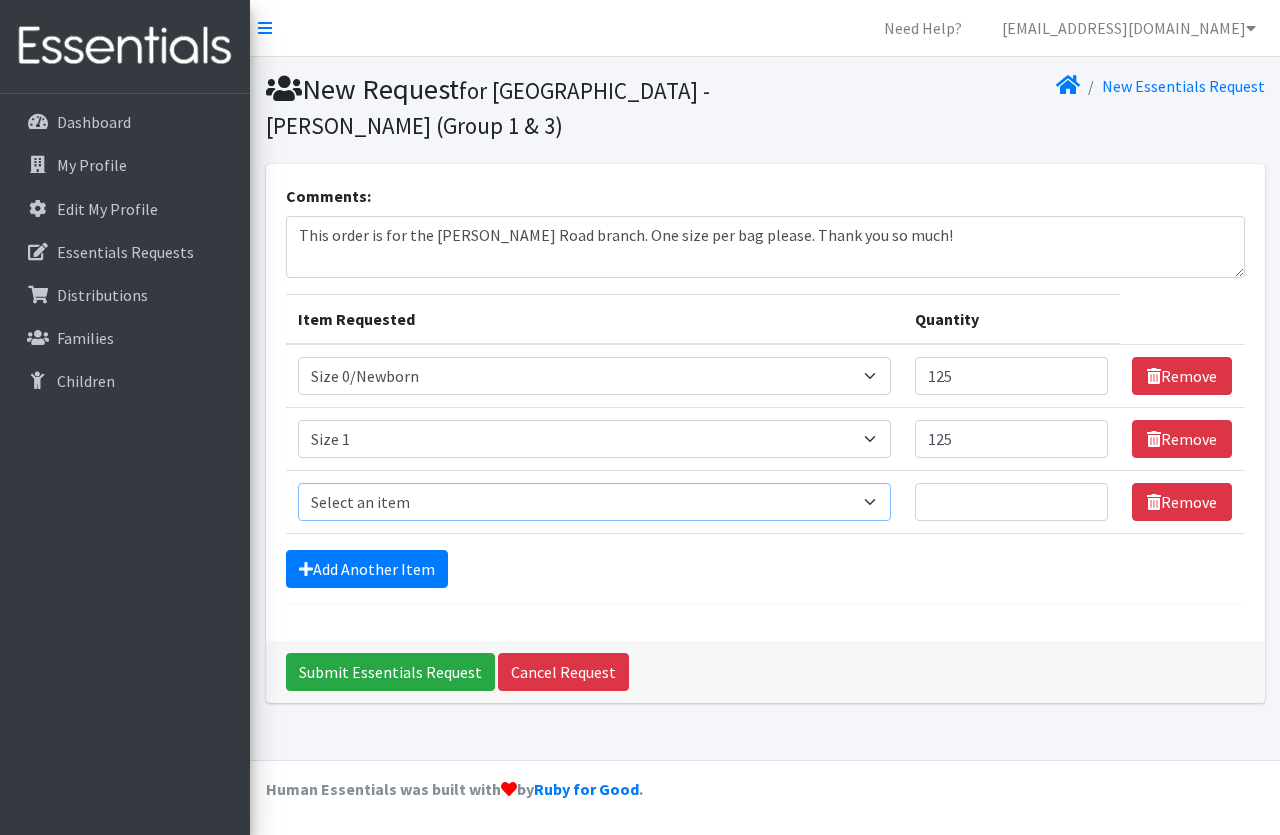 click on "Select an item
Period Supplies: Mixed Kits (order by bag)
Applicator-free tampon
Health fair packs (in a small bag 1 pantiliner and 1 pad with a walk-up distribution flyer)
Menstraul Disks
Period Supplies: First Period Kits (order by bag)
Period Supplies: Pad Kits (order by bag)
Period Supplies: Tampon Kits (order by bag)
Reusable Cups
Reuseable pads pack of 2.
Size 0/Newborn
Size 1
Size 2
Size 3
Size 4
Size 5
Size 6
Size 7 (availability may vary)
Size Preemie (availability may vary)
Training Pant 2T-3T
Training Pant 3T-4T
Training Pant 4T-5T
health fair packets (1 diaper in multiple sizes in a small bag with a walk-up distribution flyer)
reusable underwear ( please specify size but we have very limited supply and most sizes are junior sizes" at bounding box center (594, 502) 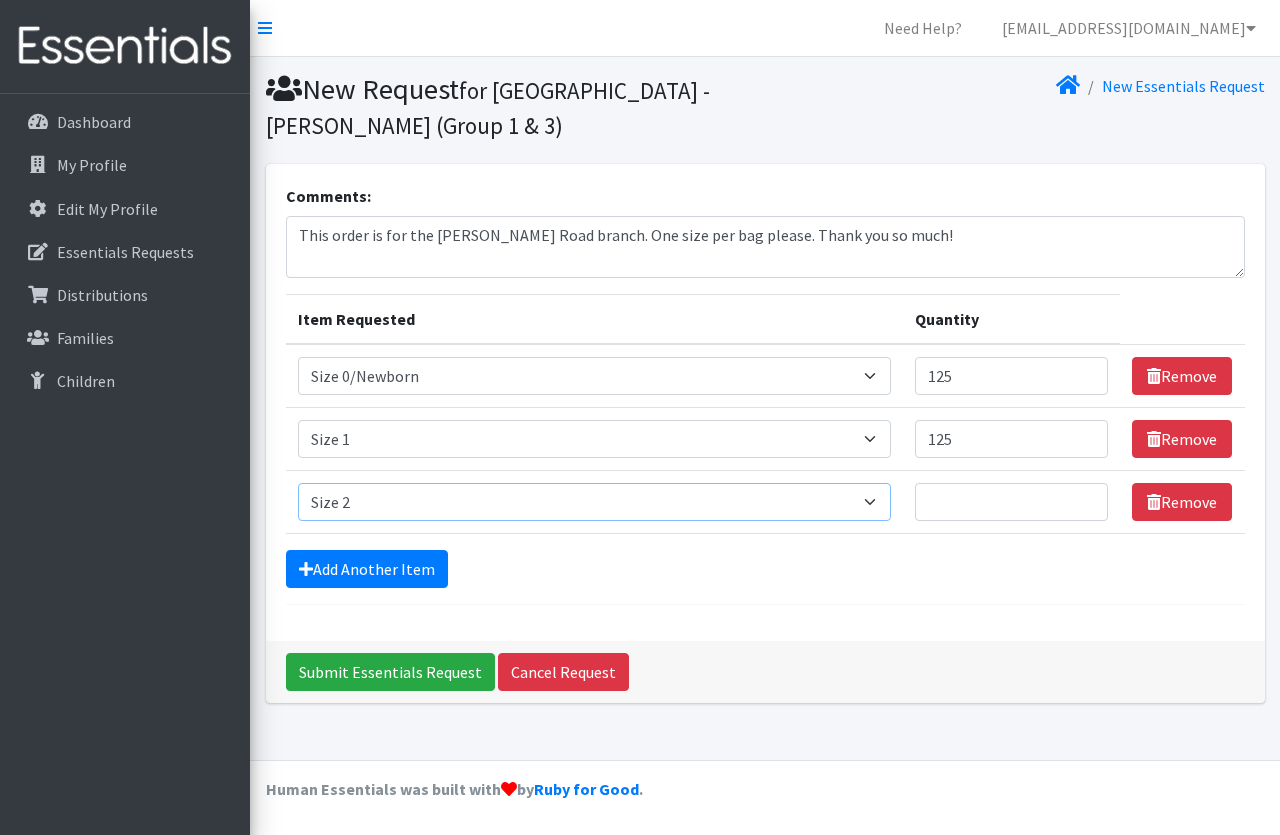 click on "Size 2" at bounding box center [0, 0] 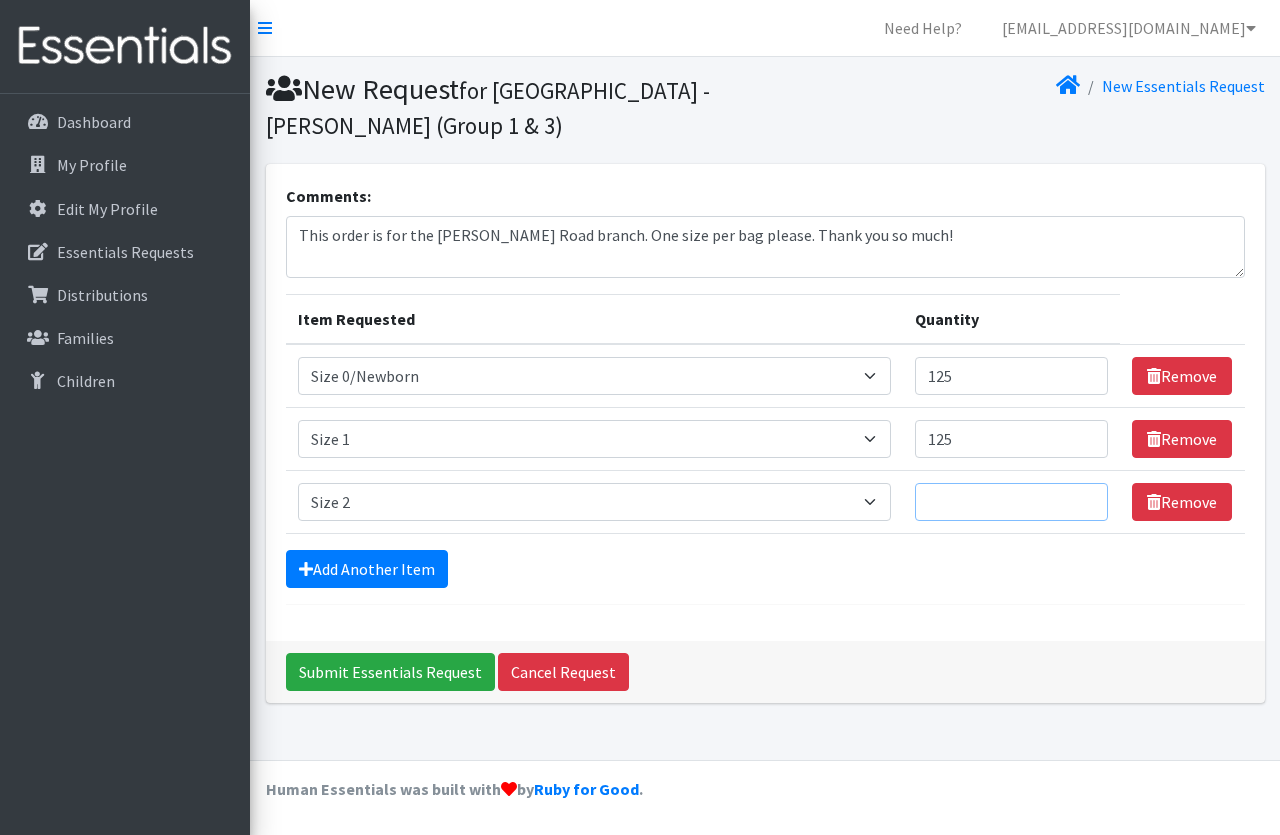 click on "Quantity" at bounding box center [1012, 502] 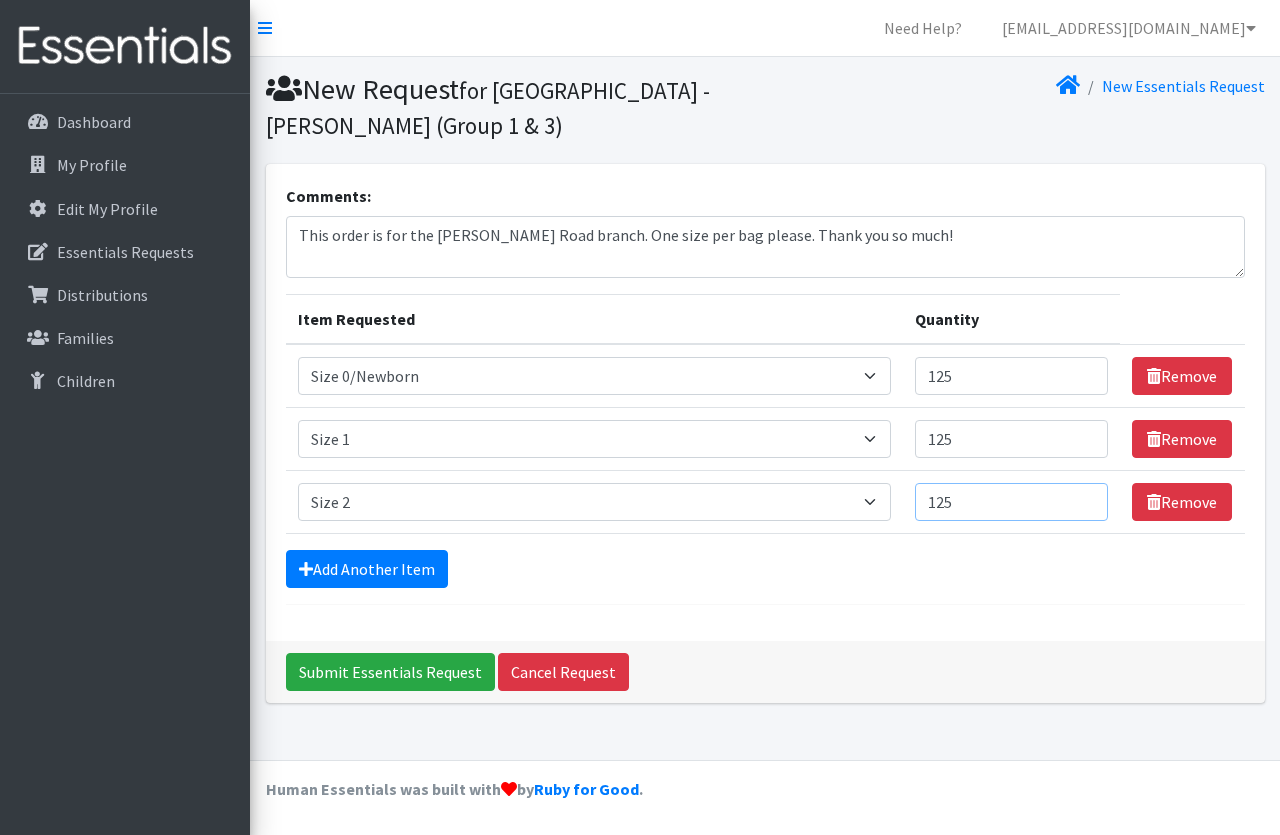 type on "125" 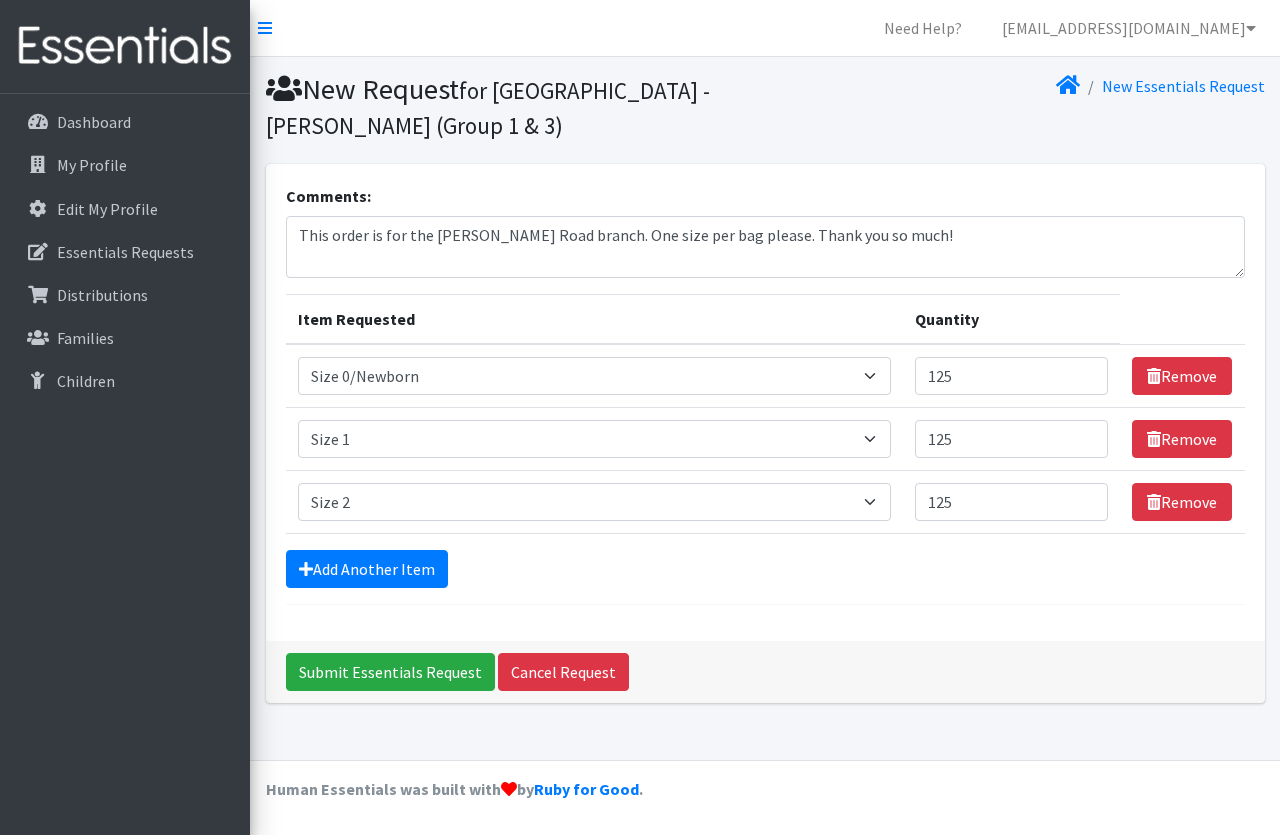 drag, startPoint x: 800, startPoint y: 580, endPoint x: 820, endPoint y: 551, distance: 35.22783 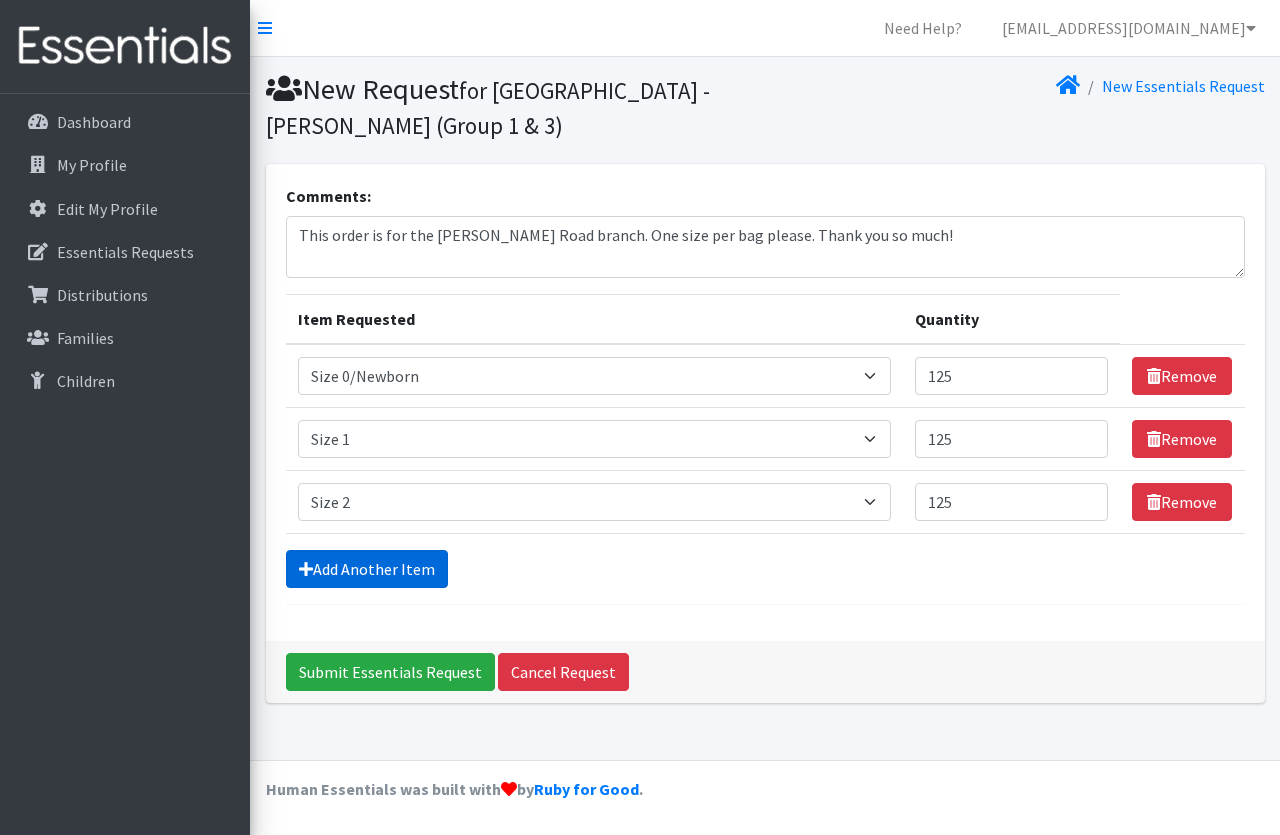 click on "Add Another Item" at bounding box center (367, 569) 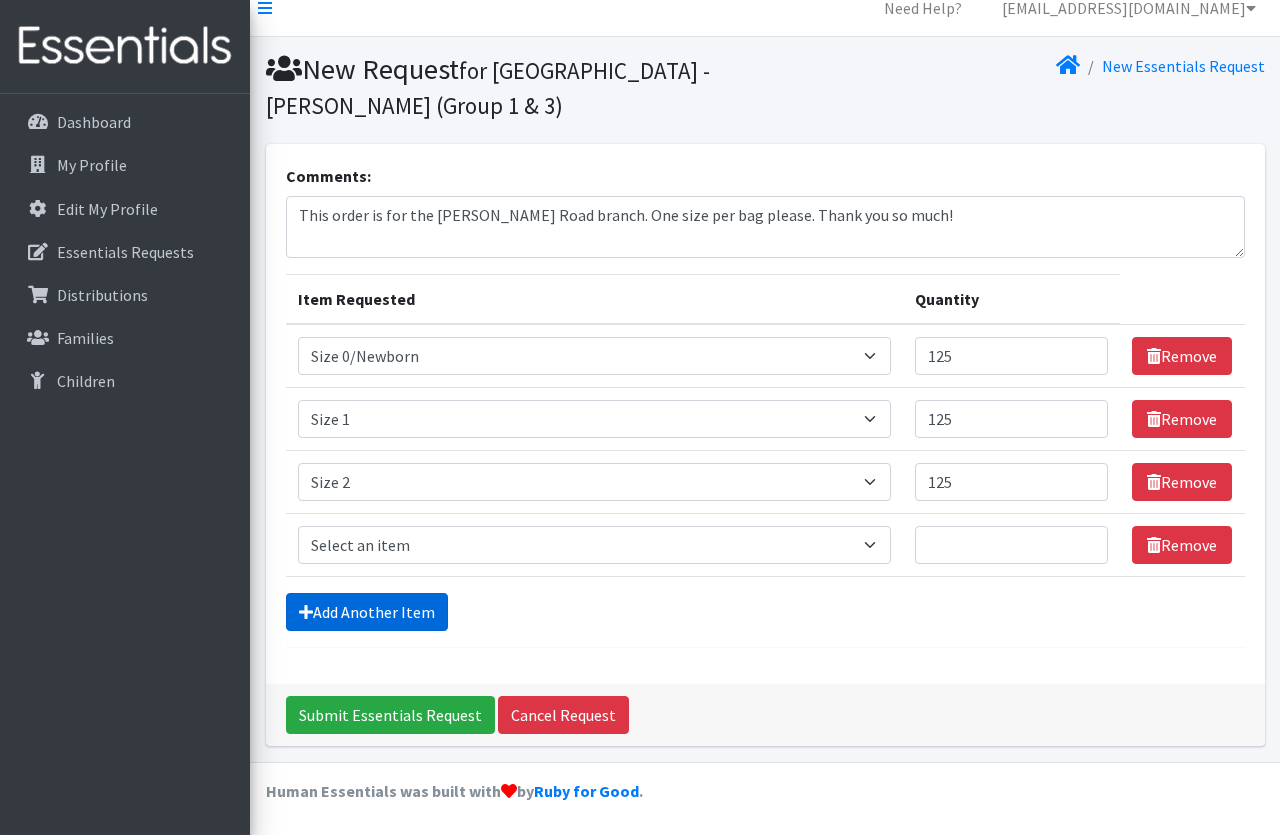 scroll, scrollTop: 22, scrollLeft: 0, axis: vertical 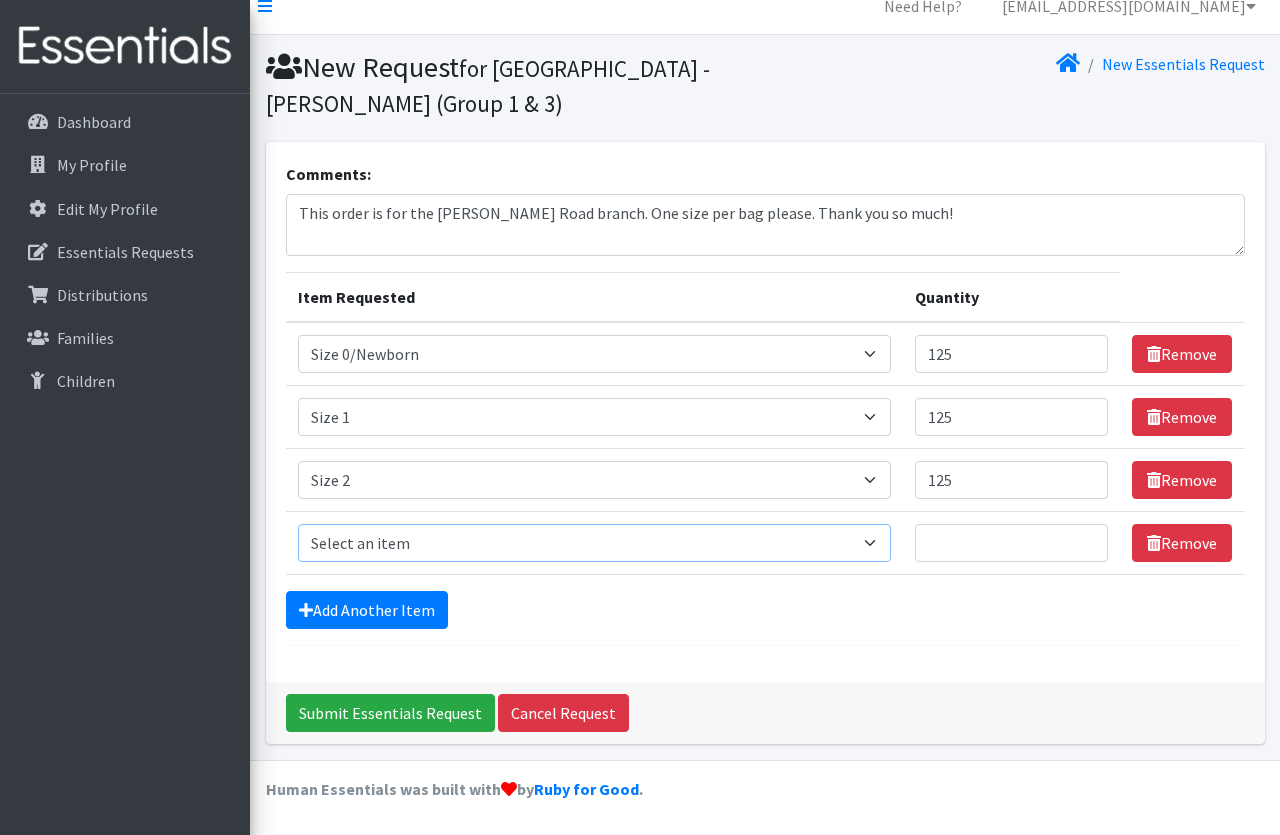 click on "Select an item
Period Supplies: Mixed Kits (order by bag)
Applicator-free tampon
Health fair packs (in a small bag 1 pantiliner and 1 pad with a walk-up distribution flyer)
Menstraul Disks
Period Supplies: First Period Kits (order by bag)
Period Supplies: Pad Kits (order by bag)
Period Supplies: Tampon Kits (order by bag)
Reusable Cups
Reuseable pads pack of 2.
Size 0/Newborn
Size 1
Size 2
Size 3
Size 4
Size 5
Size 6
Size 7 (availability may vary)
Size Preemie (availability may vary)
Training Pant 2T-3T
Training Pant 3T-4T
Training Pant 4T-5T
health fair packets (1 diaper in multiple sizes in a small bag with a walk-up distribution flyer)
reusable underwear ( please specify size but we have very limited supply and most sizes are junior sizes" at bounding box center [594, 543] 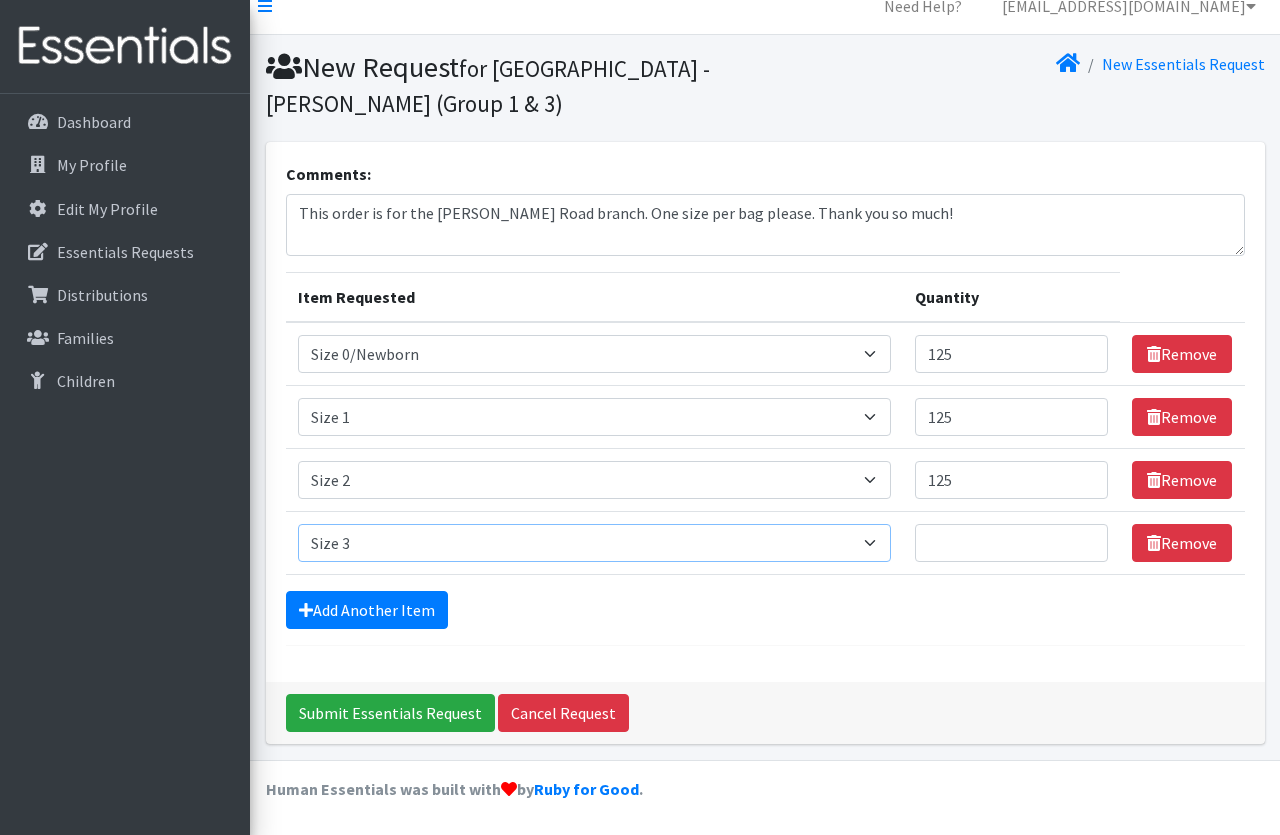 click on "Size 3" at bounding box center (0, 0) 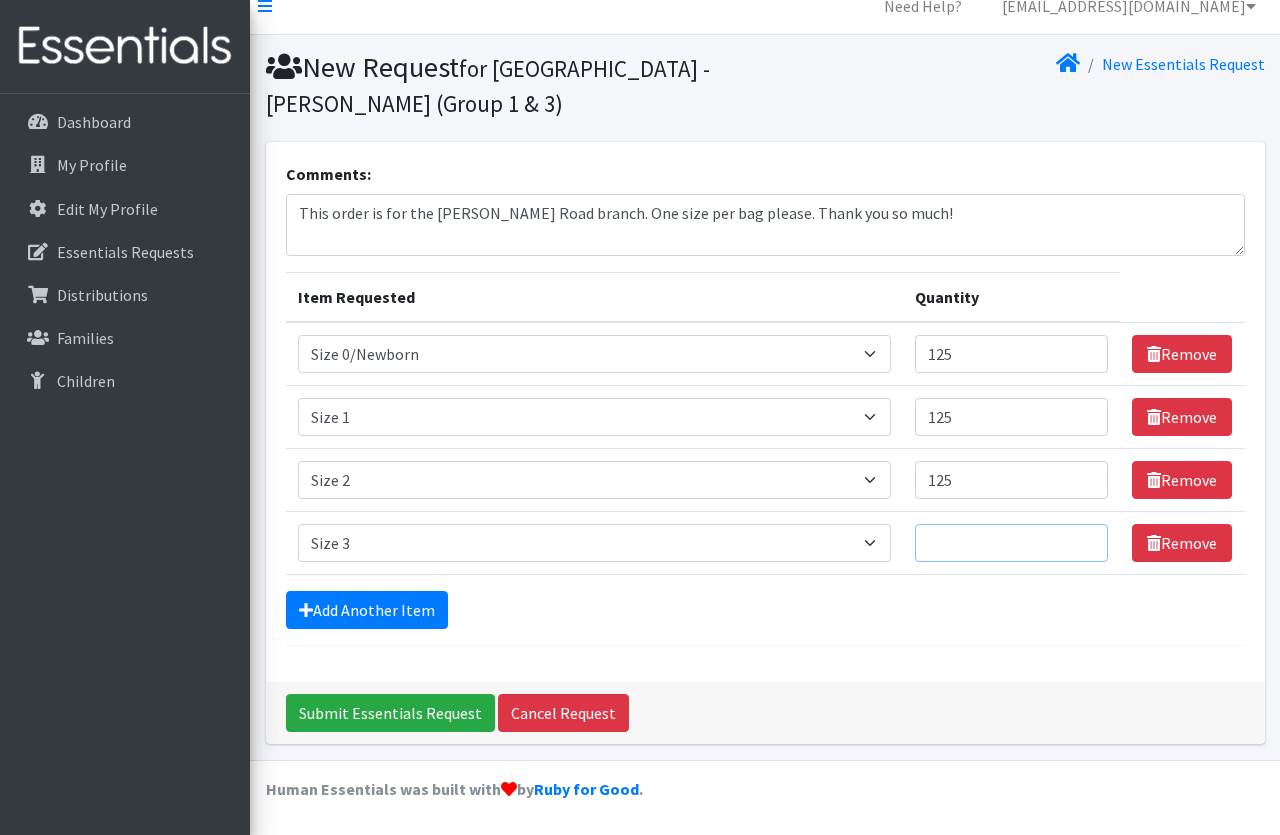 click on "Quantity" at bounding box center (1012, 543) 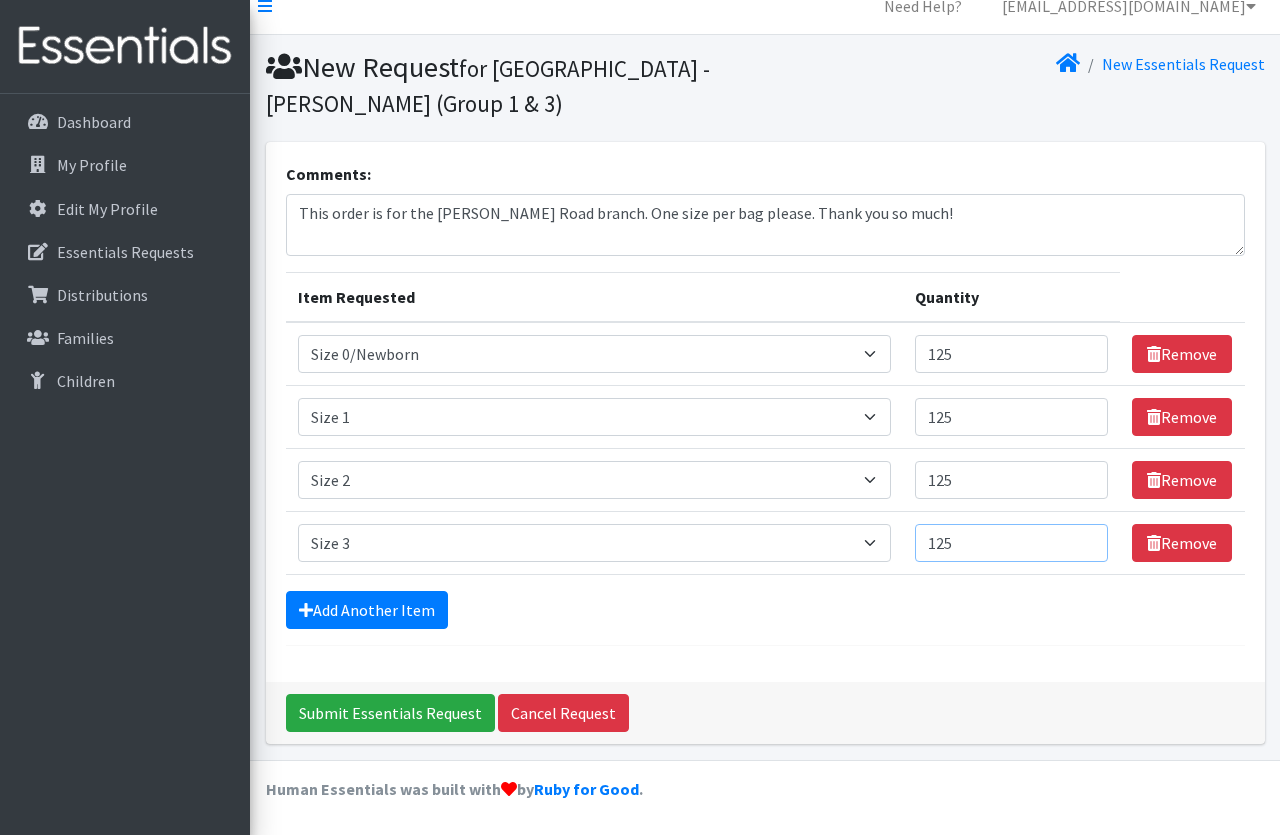 type on "125" 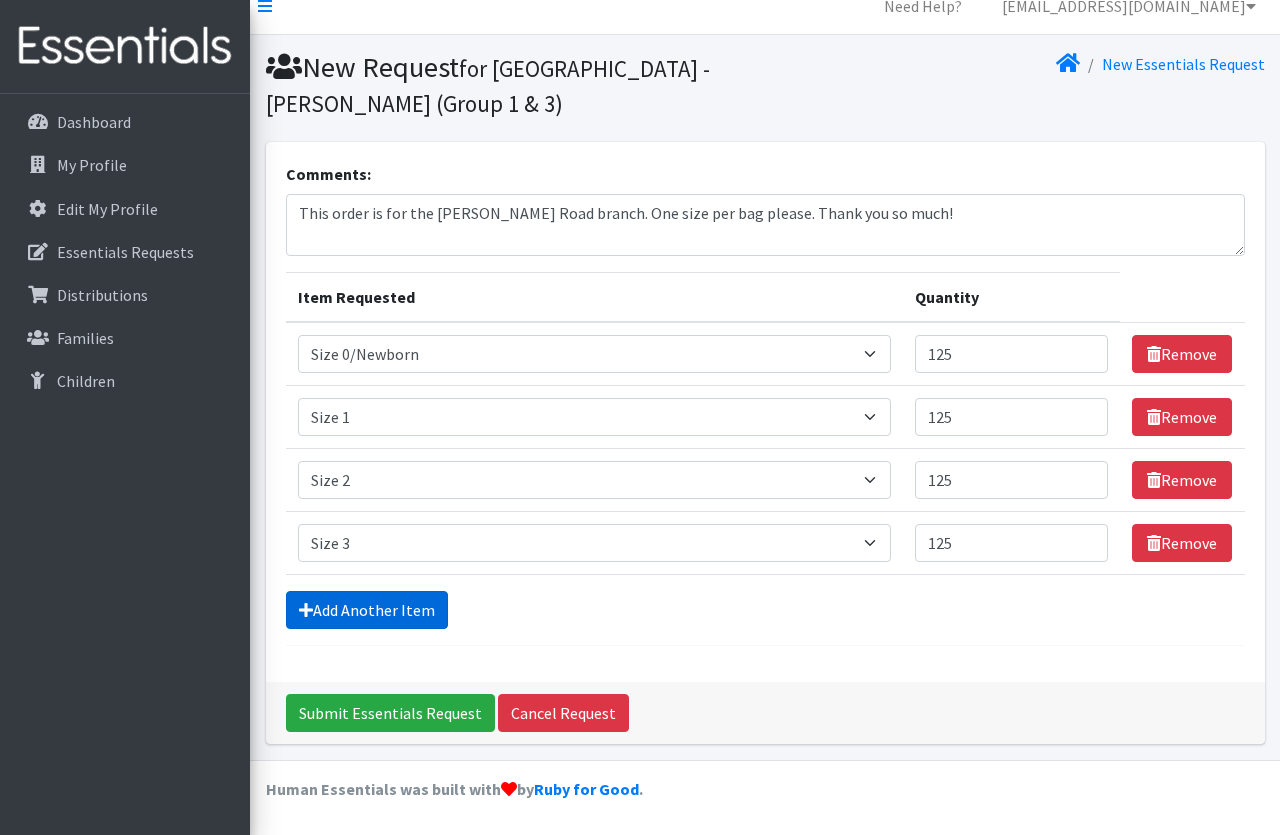 click on "Add Another Item" at bounding box center [367, 610] 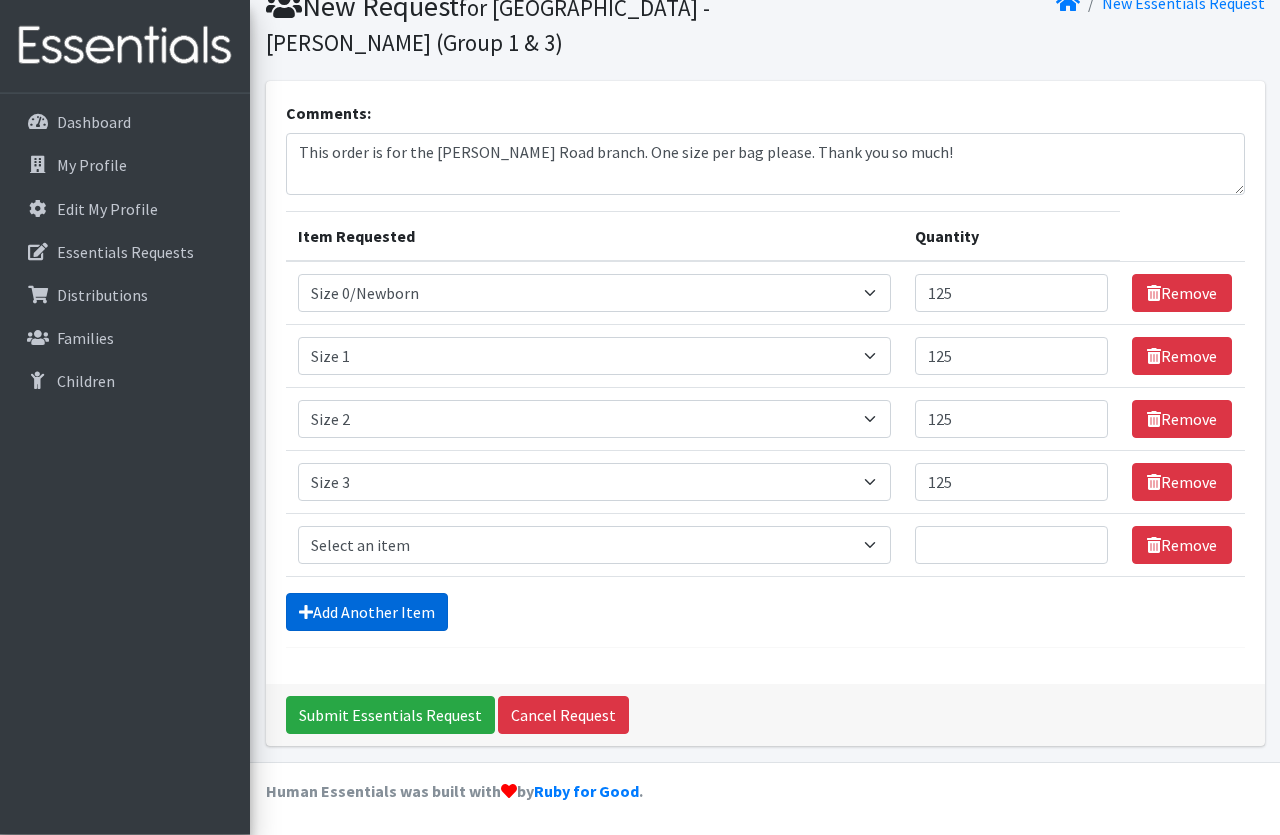 scroll, scrollTop: 85, scrollLeft: 0, axis: vertical 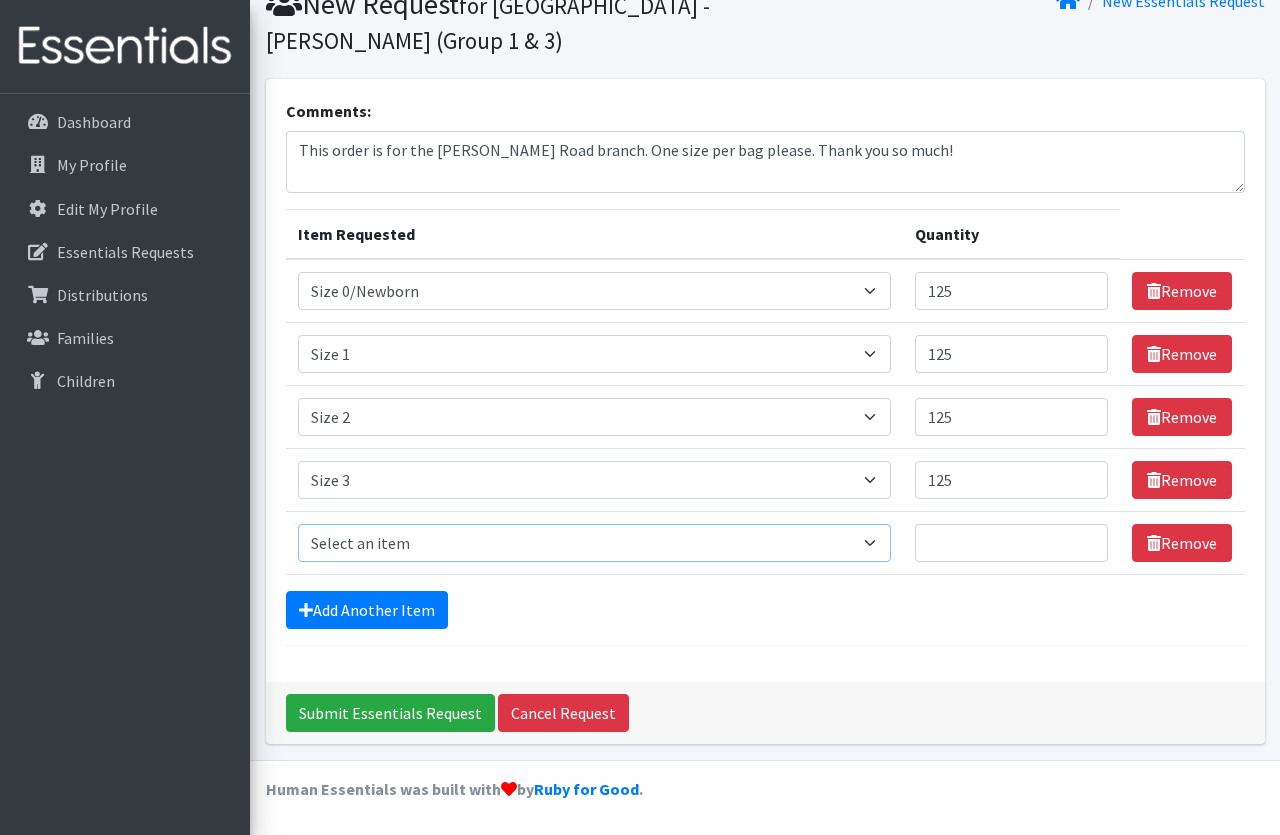 click on "Select an item
Period Supplies: Mixed Kits (order by bag)
Applicator-free tampon
Health fair packs (in a small bag 1 pantiliner and 1 pad with a walk-up distribution flyer)
Menstraul Disks
Period Supplies: First Period Kits (order by bag)
Period Supplies: Pad Kits (order by bag)
Period Supplies: Tampon Kits (order by bag)
Reusable Cups
Reuseable pads pack of 2.
Size 0/Newborn
Size 1
Size 2
Size 3
Size 4
Size 5
Size 6
Size 7 (availability may vary)
Size Preemie (availability may vary)
Training Pant 2T-3T
Training Pant 3T-4T
Training Pant 4T-5T
health fair packets (1 diaper in multiple sizes in a small bag with a walk-up distribution flyer)
reusable underwear ( please specify size but we have very limited supply and most sizes are junior sizes" at bounding box center [594, 543] 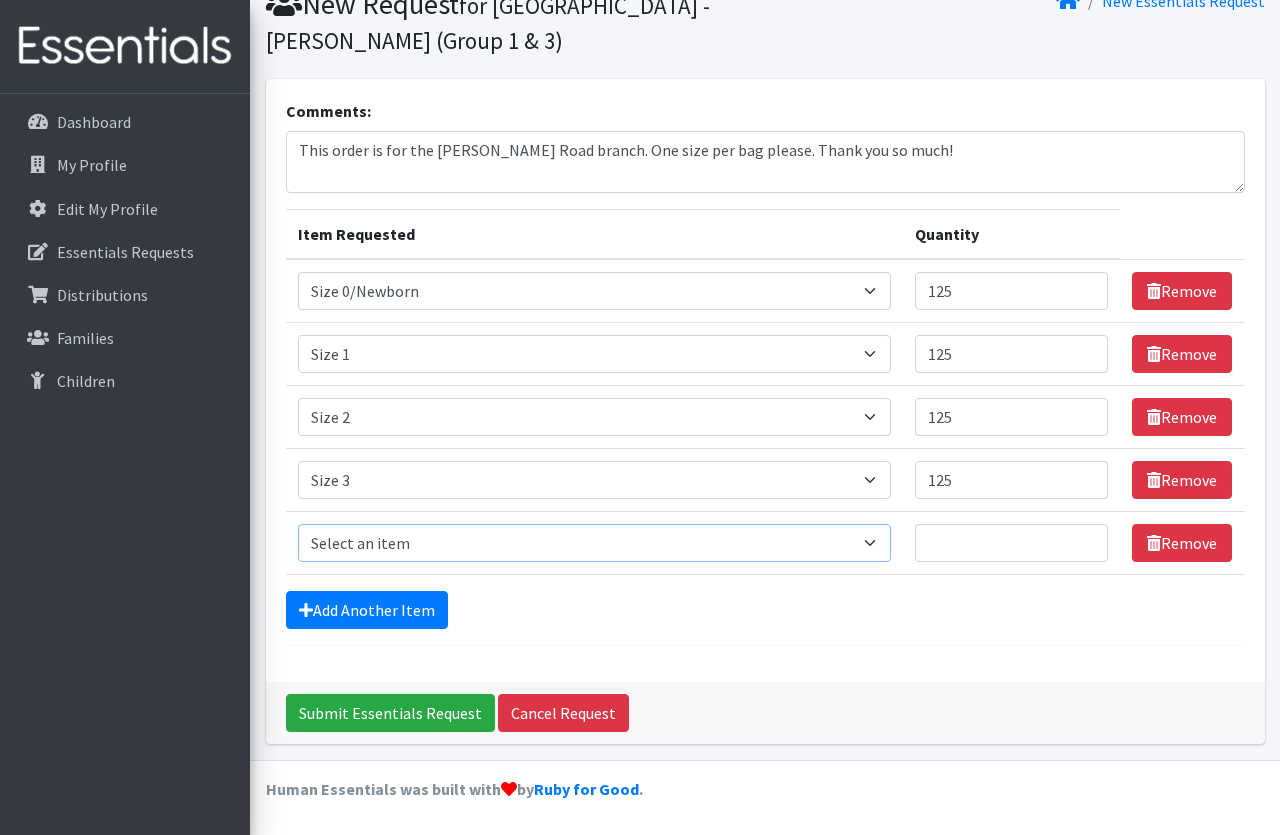 select on "1097" 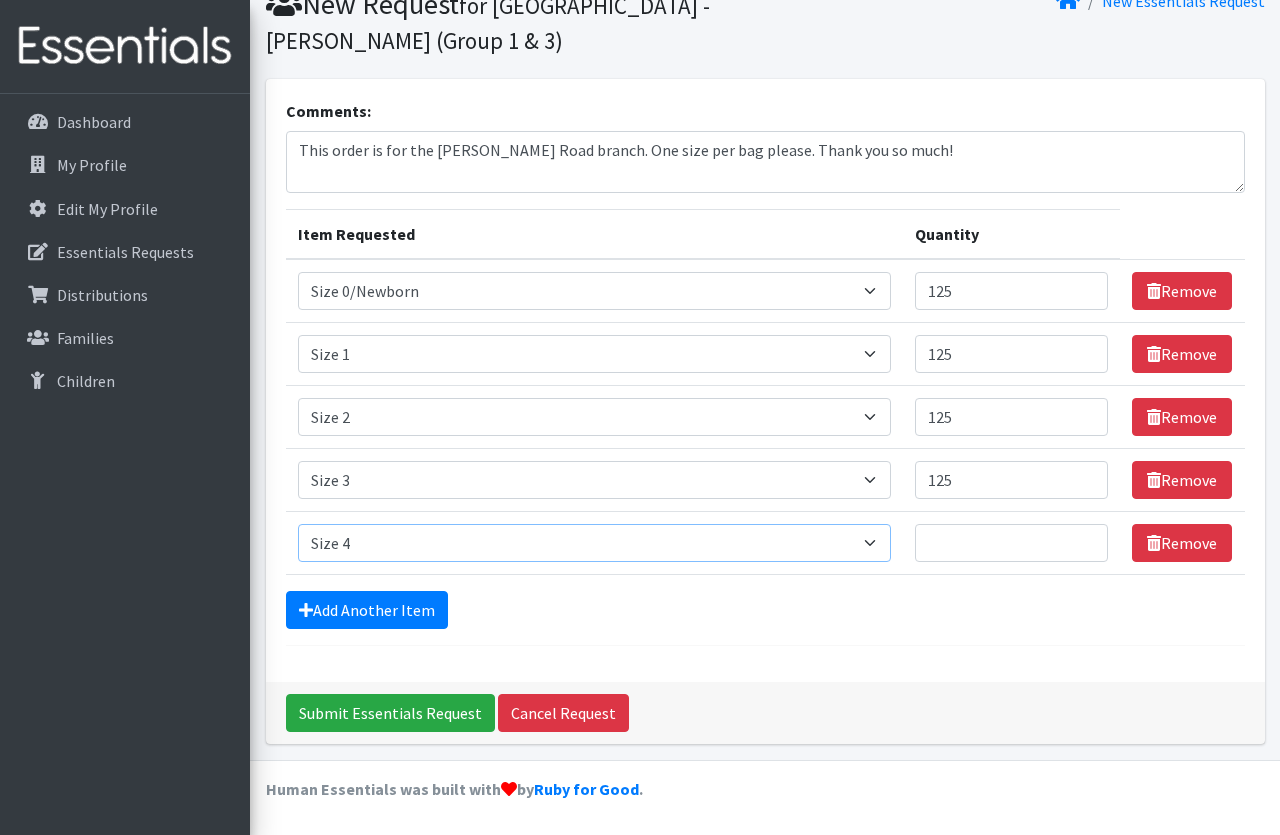 click on "Size 4" at bounding box center (0, 0) 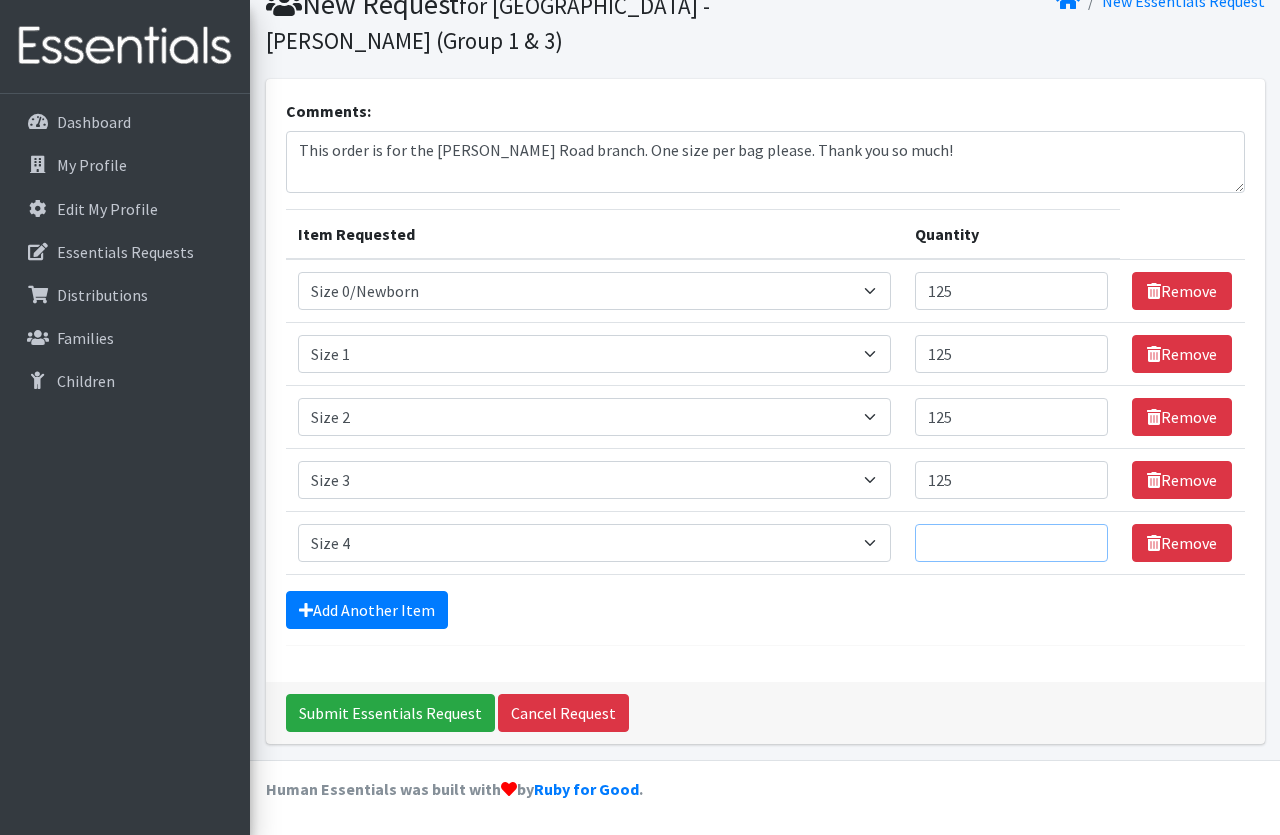 click on "Quantity" at bounding box center (1012, 543) 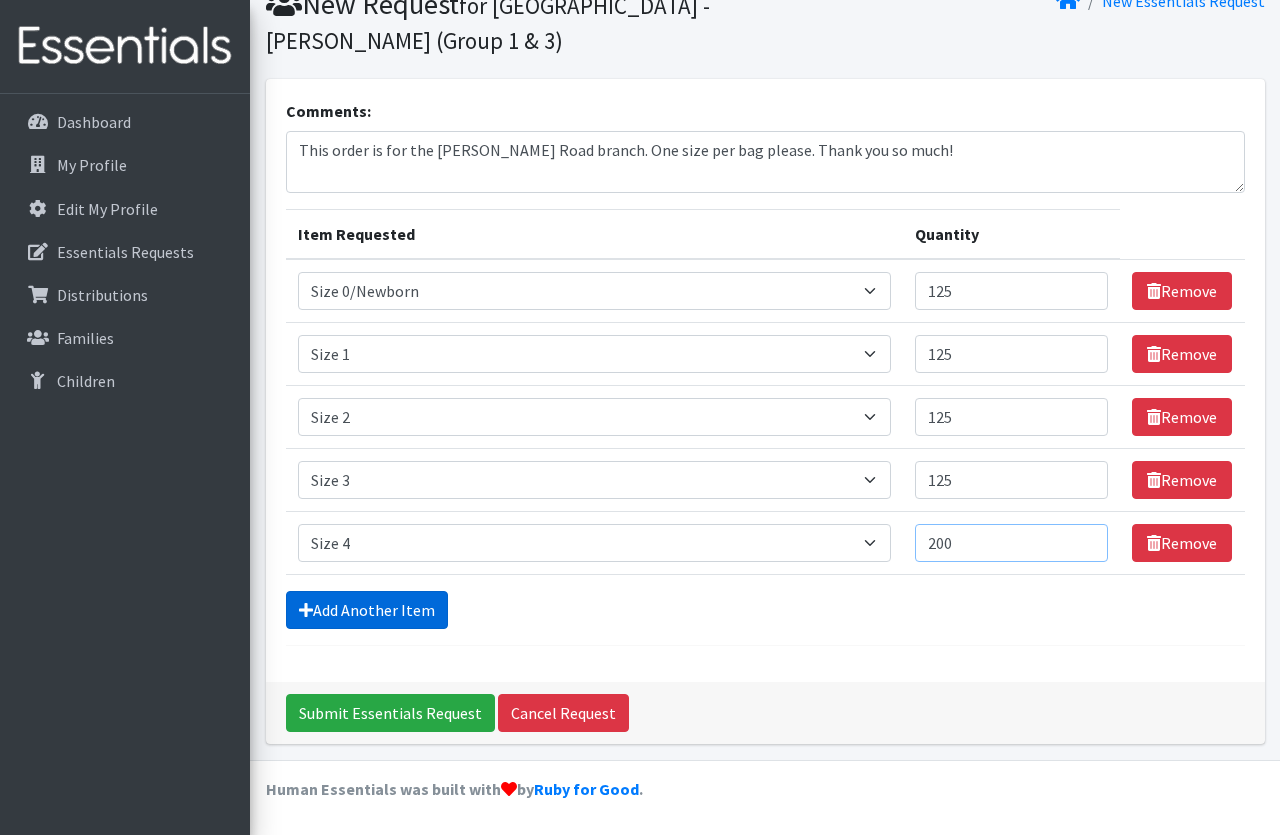 type on "200" 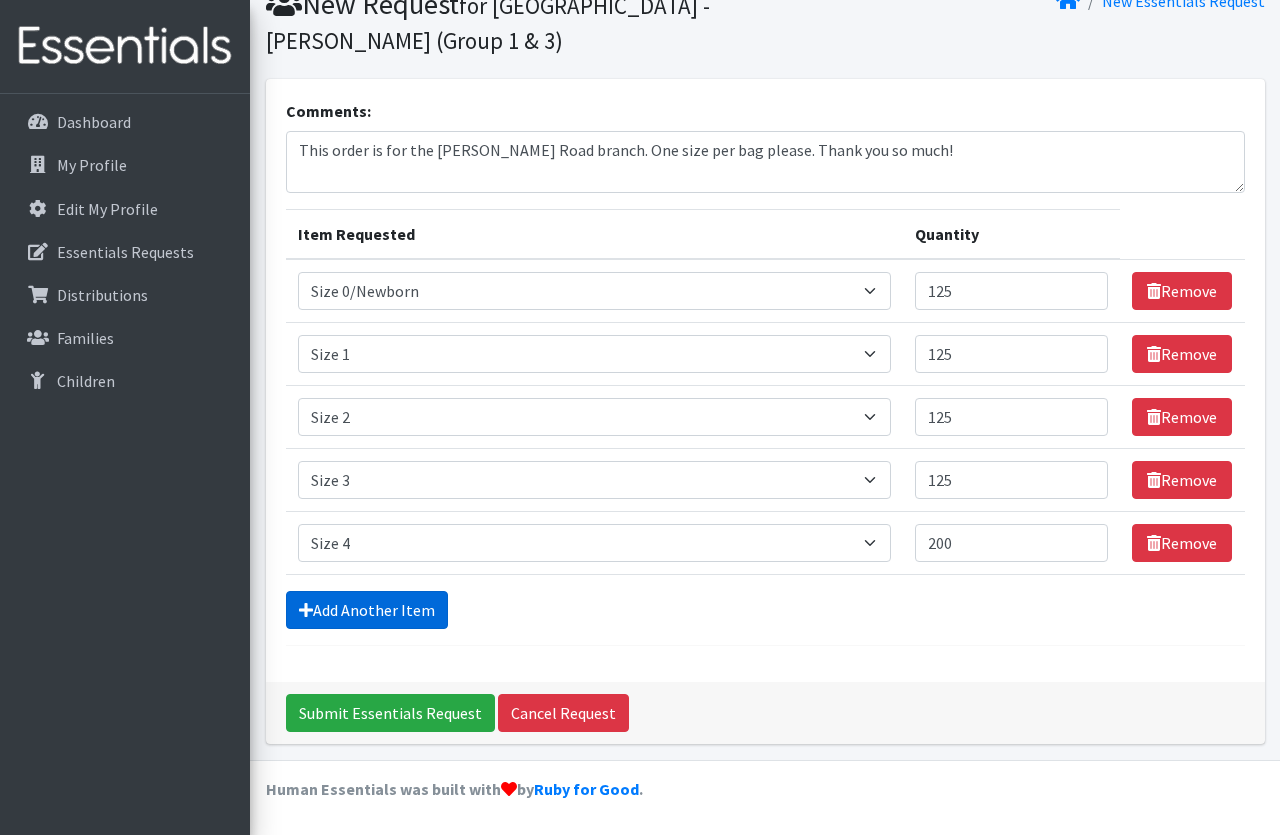 click on "Add Another Item" at bounding box center [367, 610] 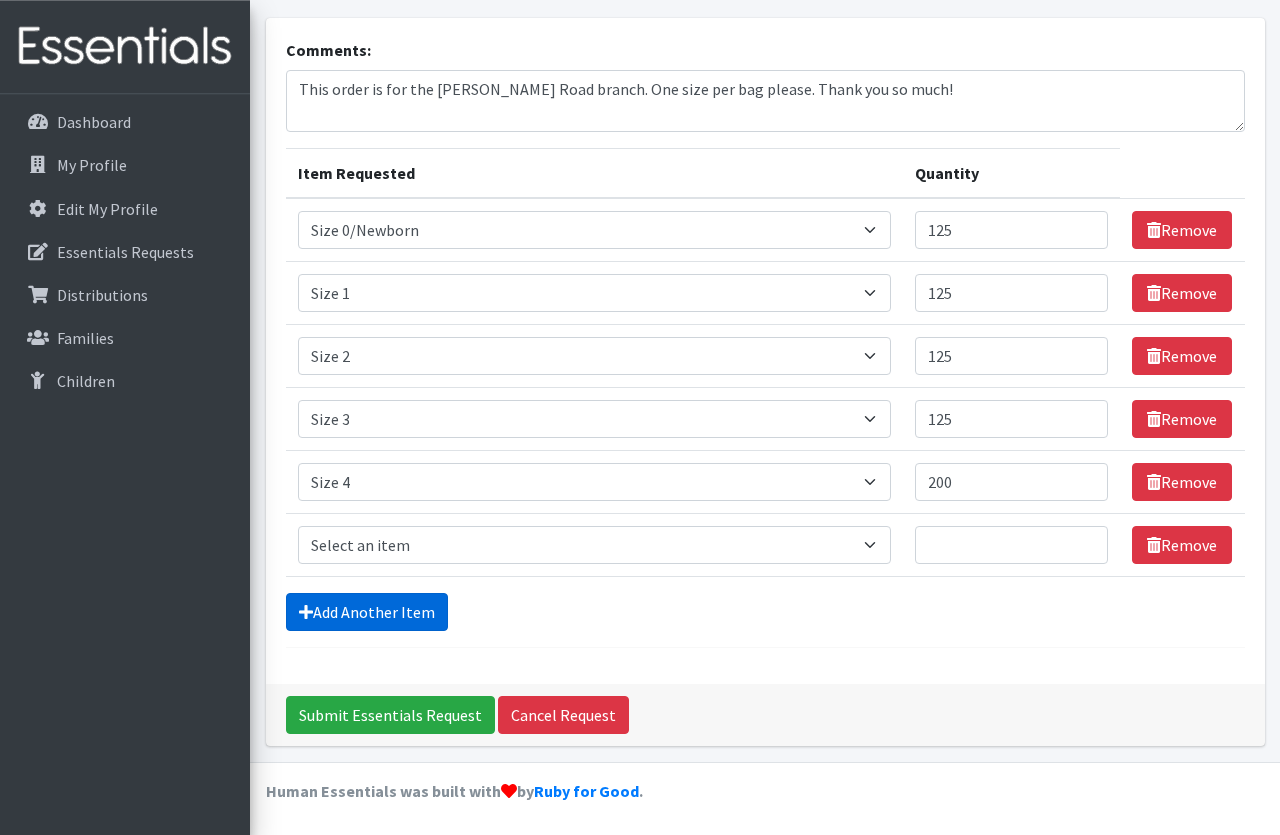 scroll, scrollTop: 148, scrollLeft: 0, axis: vertical 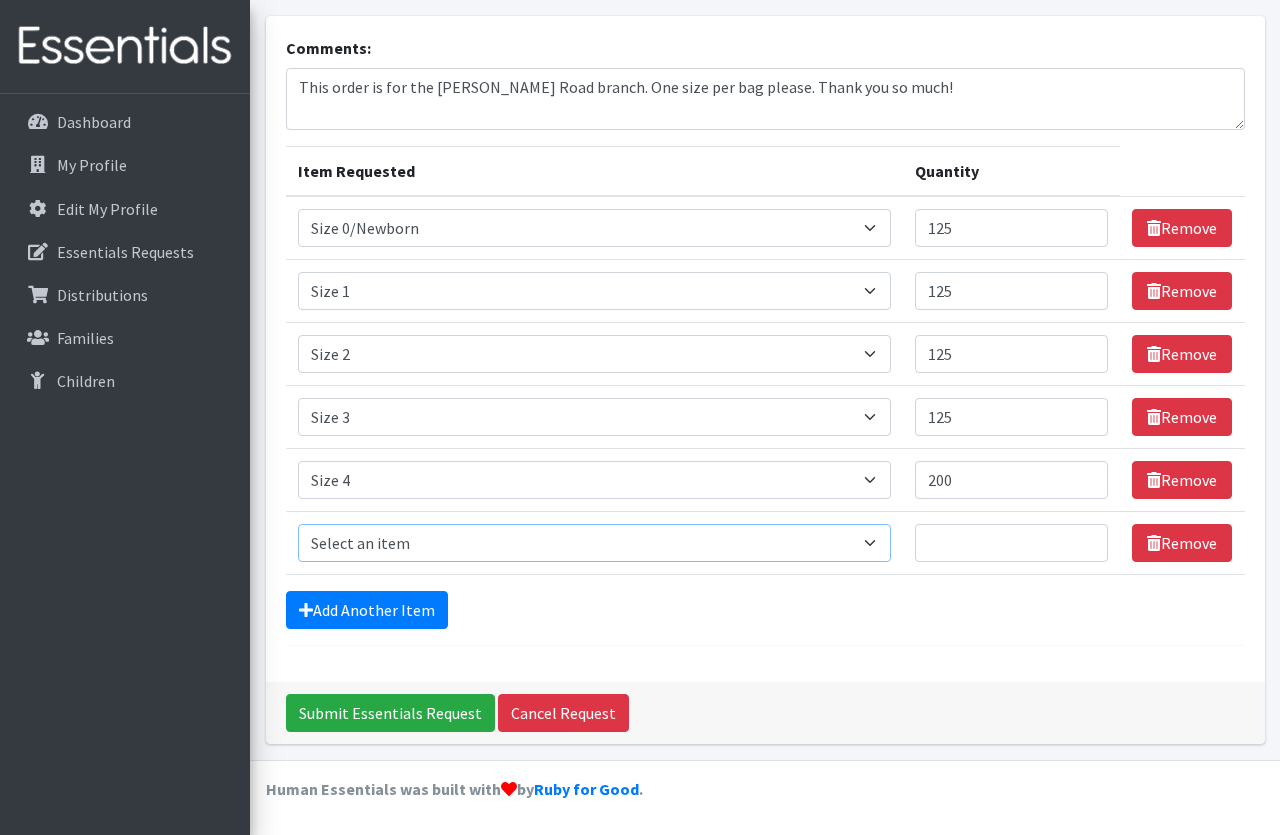 click on "Select an item
Period Supplies: Mixed Kits (order by bag)
Applicator-free tampon
Health fair packs (in a small bag 1 pantiliner and 1 pad with a walk-up distribution flyer)
Menstraul Disks
Period Supplies: First Period Kits (order by bag)
Period Supplies: Pad Kits (order by bag)
Period Supplies: Tampon Kits (order by bag)
Reusable Cups
Reuseable pads pack of 2.
Size 0/Newborn
Size 1
Size 2
Size 3
Size 4
Size 5
Size 6
Size 7 (availability may vary)
Size Preemie (availability may vary)
Training Pant 2T-3T
Training Pant 3T-4T
Training Pant 4T-5T
health fair packets (1 diaper in multiple sizes in a small bag with a walk-up distribution flyer)
reusable underwear ( please specify size but we have very limited supply and most sizes are junior sizes" at bounding box center (594, 543) 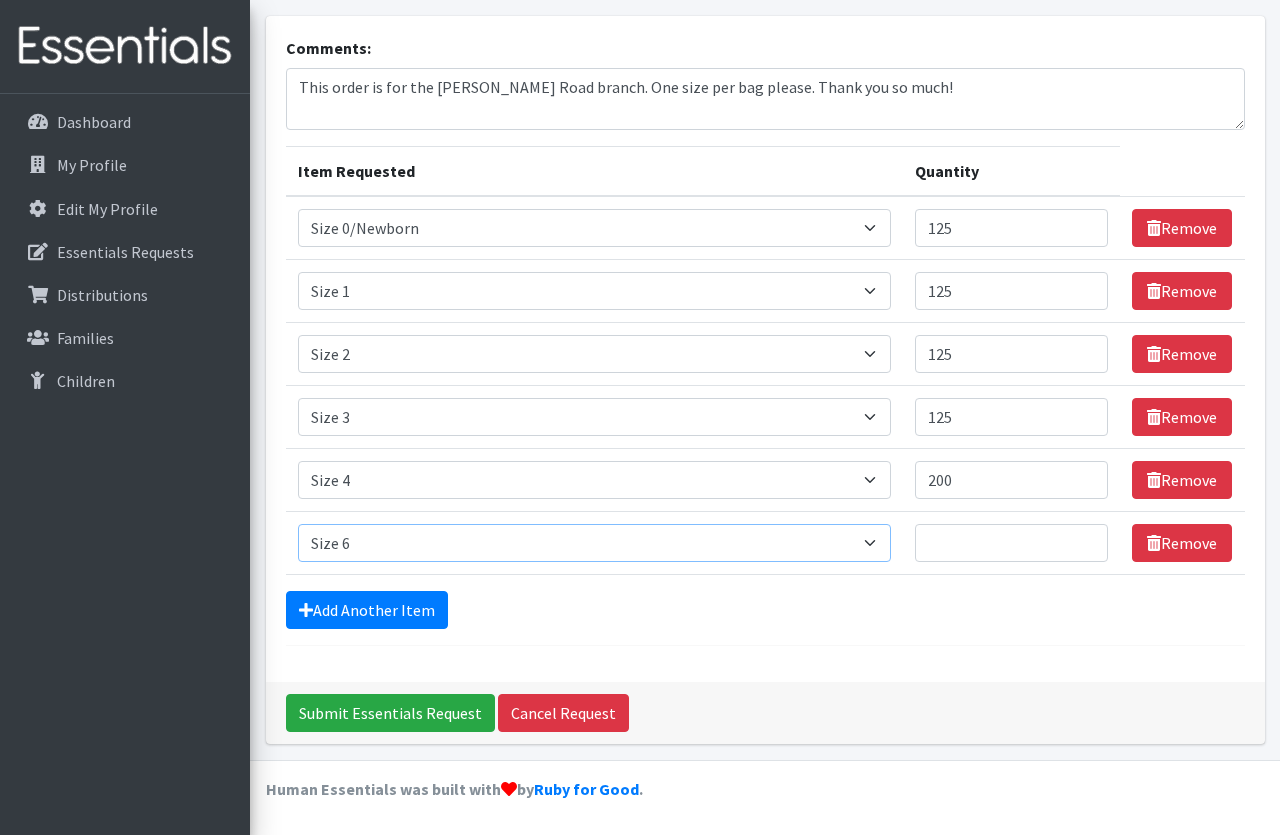 click on "Size 6" at bounding box center (0, 0) 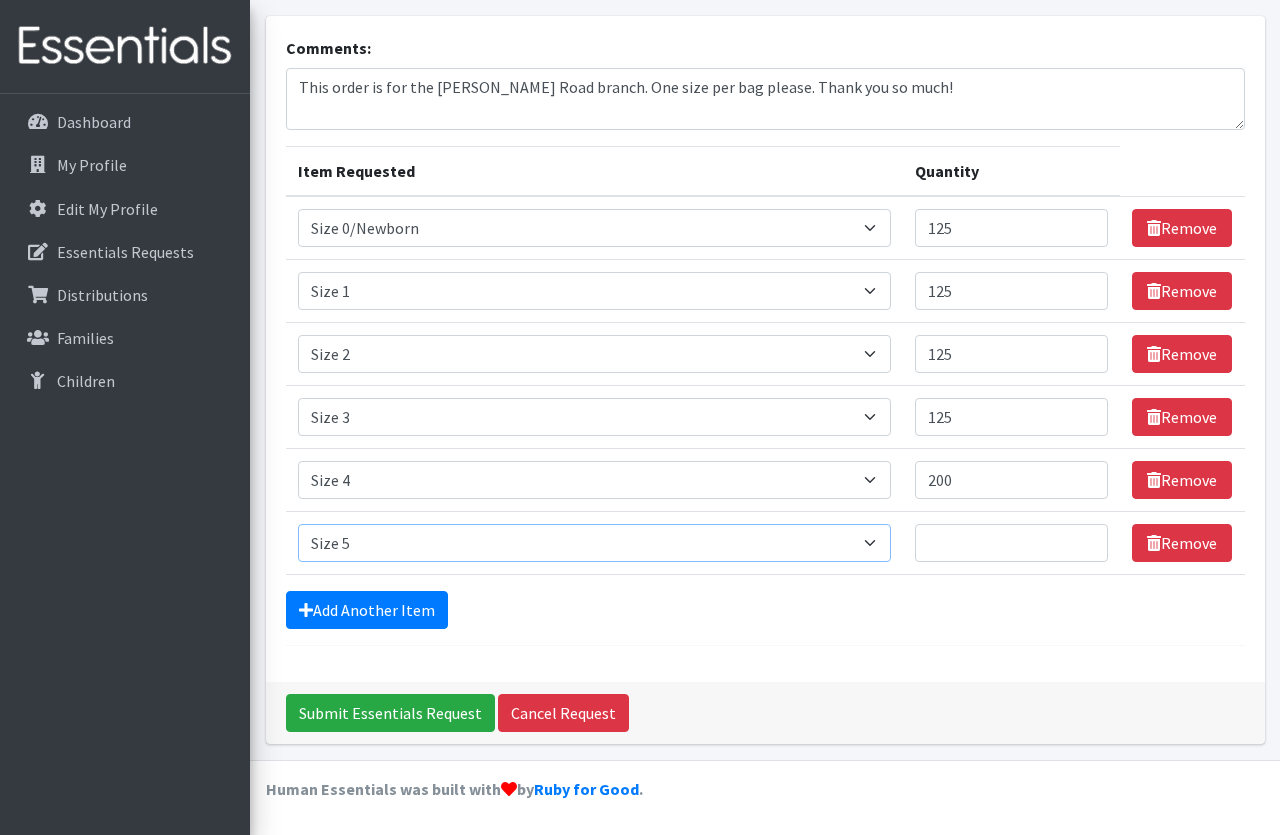 click on "Size 5" at bounding box center (0, 0) 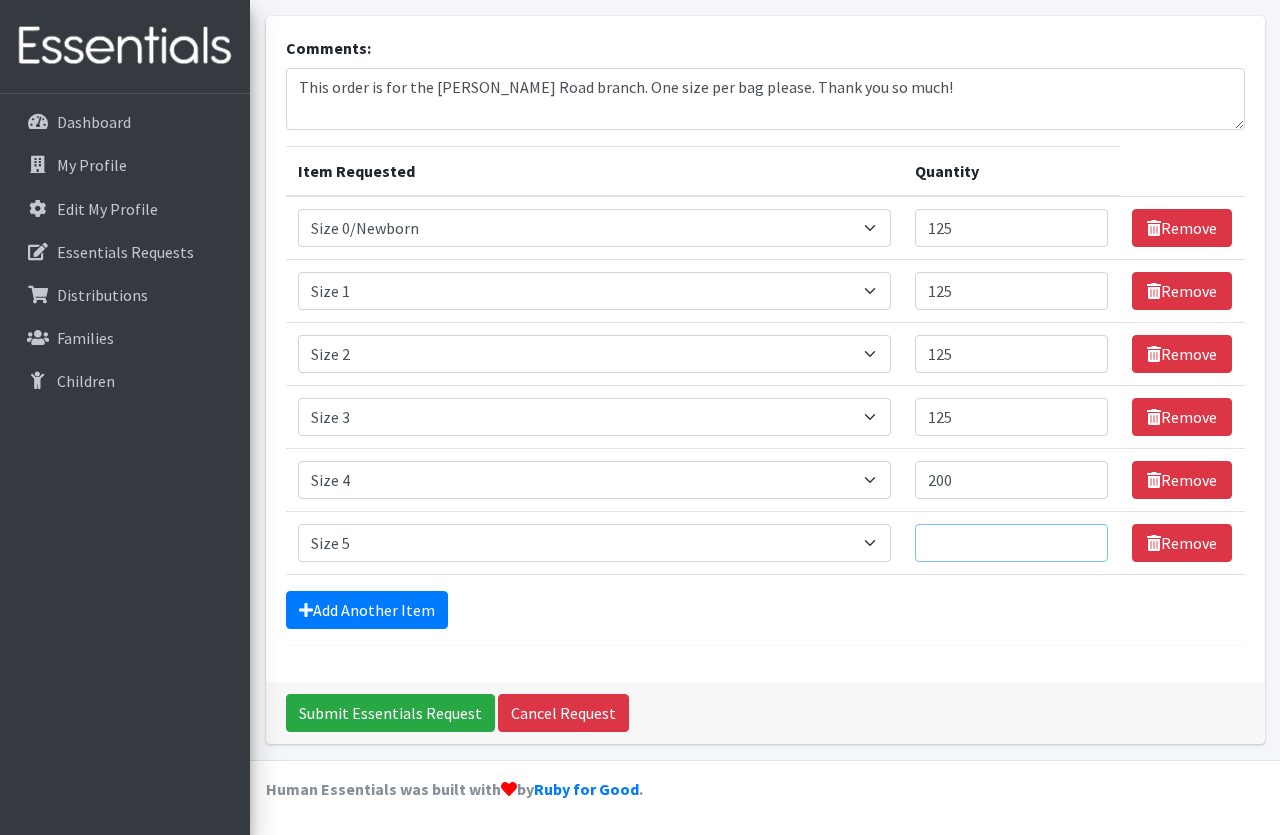 click on "Quantity" at bounding box center [1012, 543] 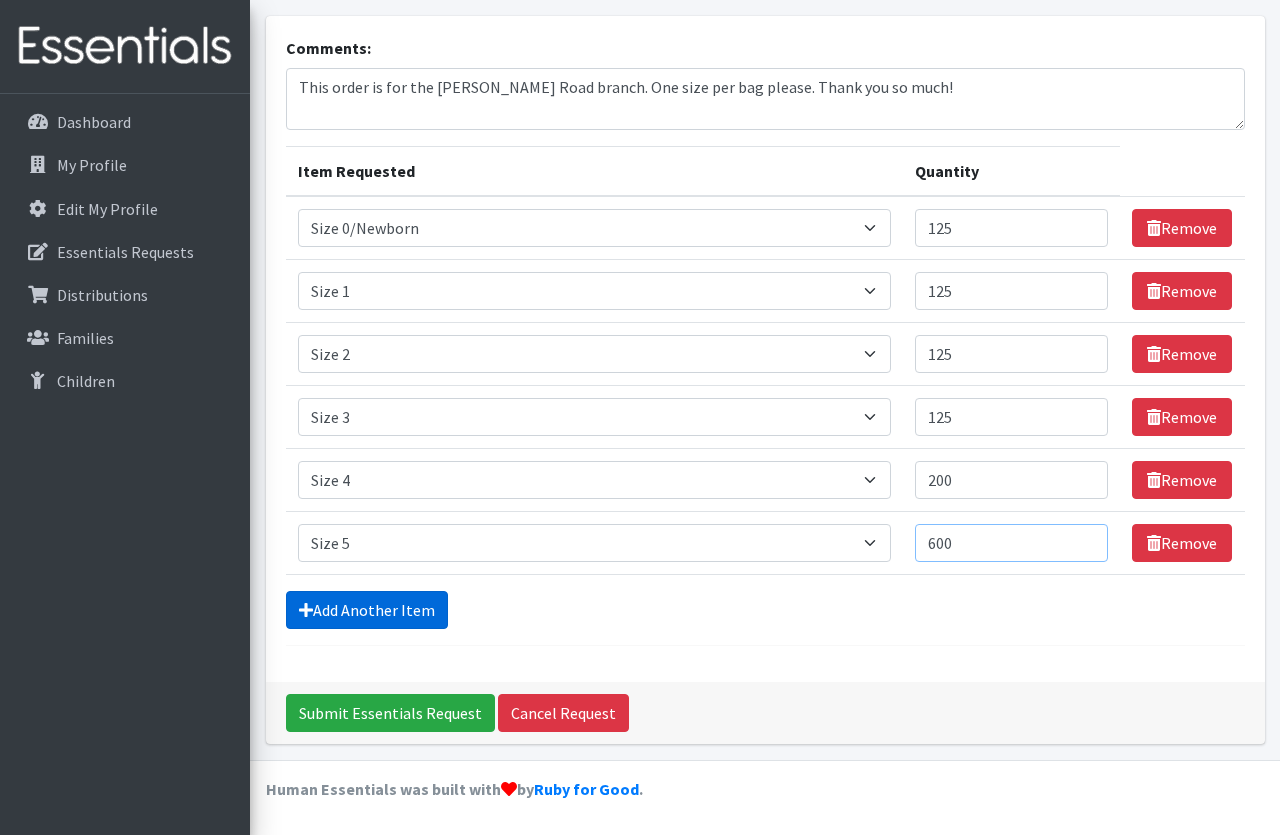 type on "600" 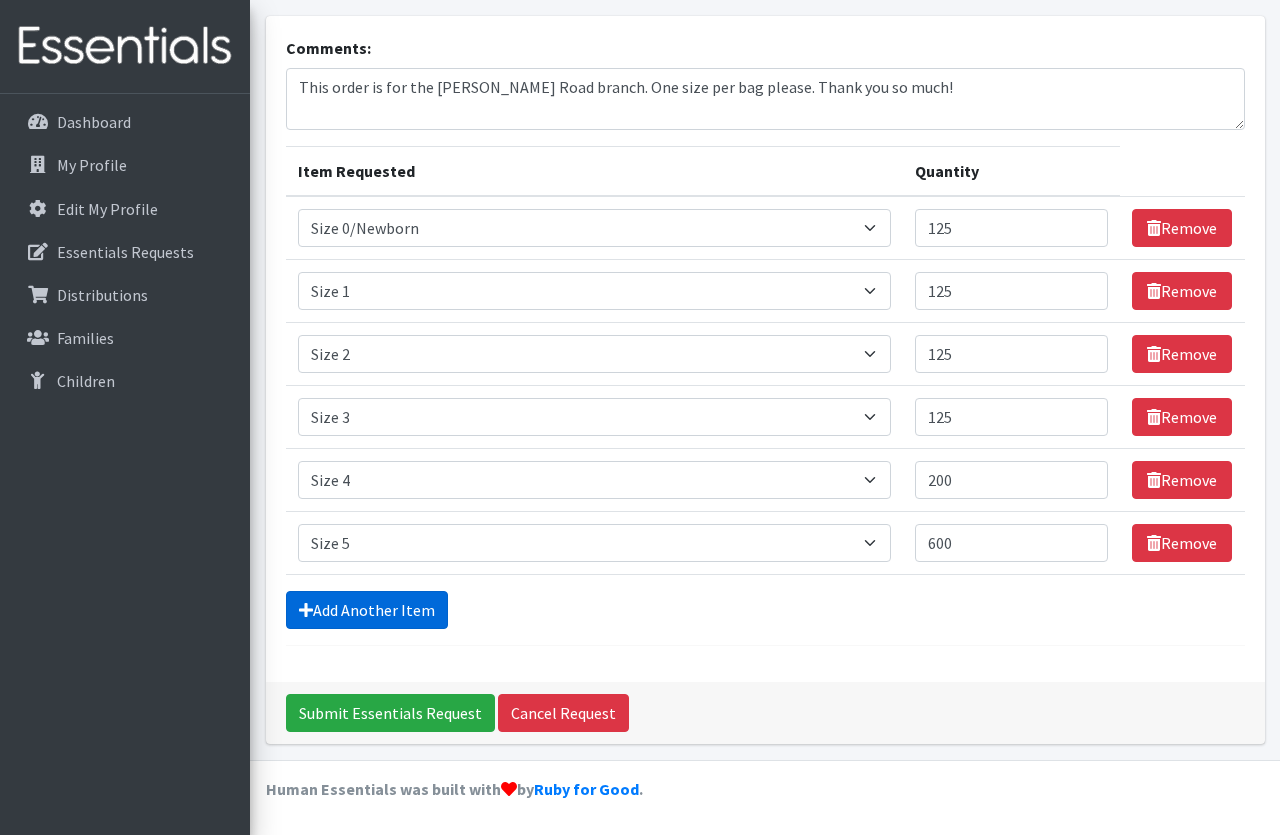 click on "Add Another Item" at bounding box center [367, 610] 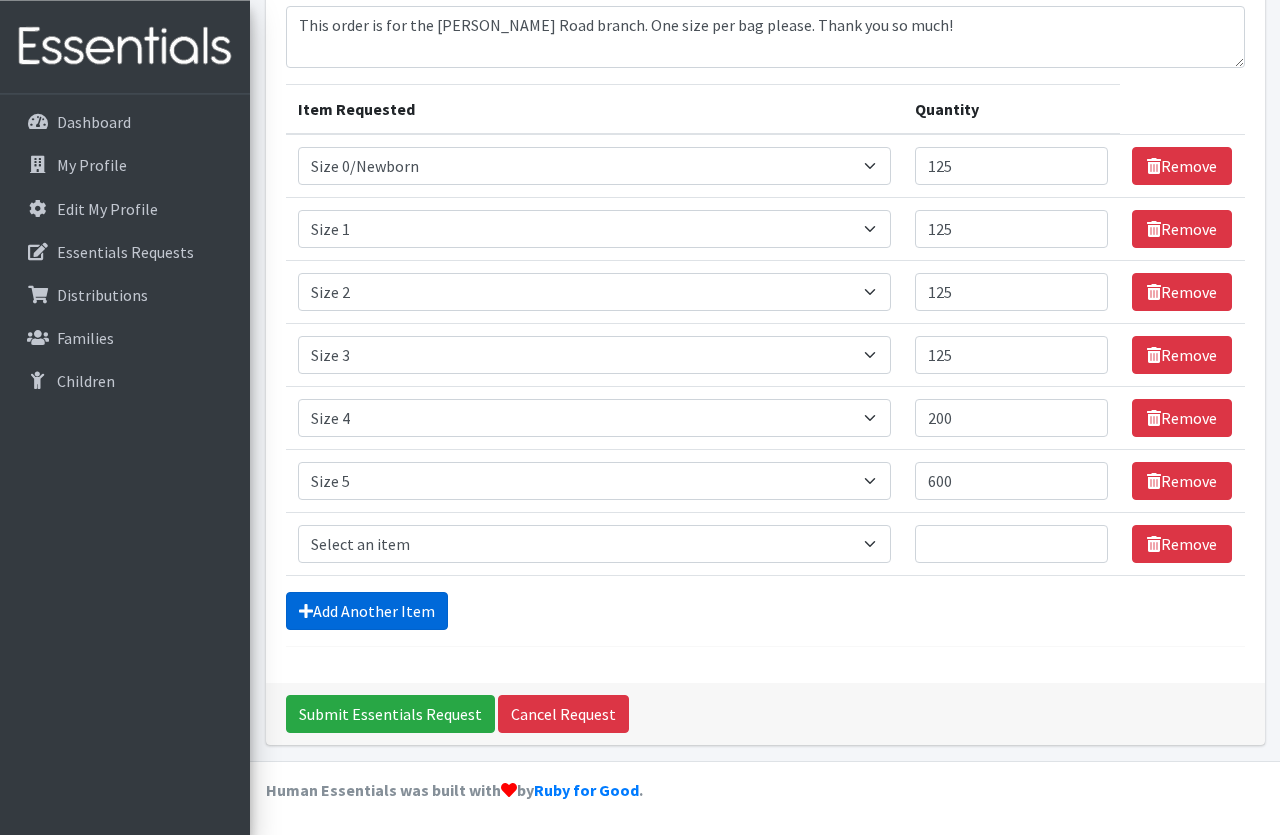 scroll, scrollTop: 211, scrollLeft: 0, axis: vertical 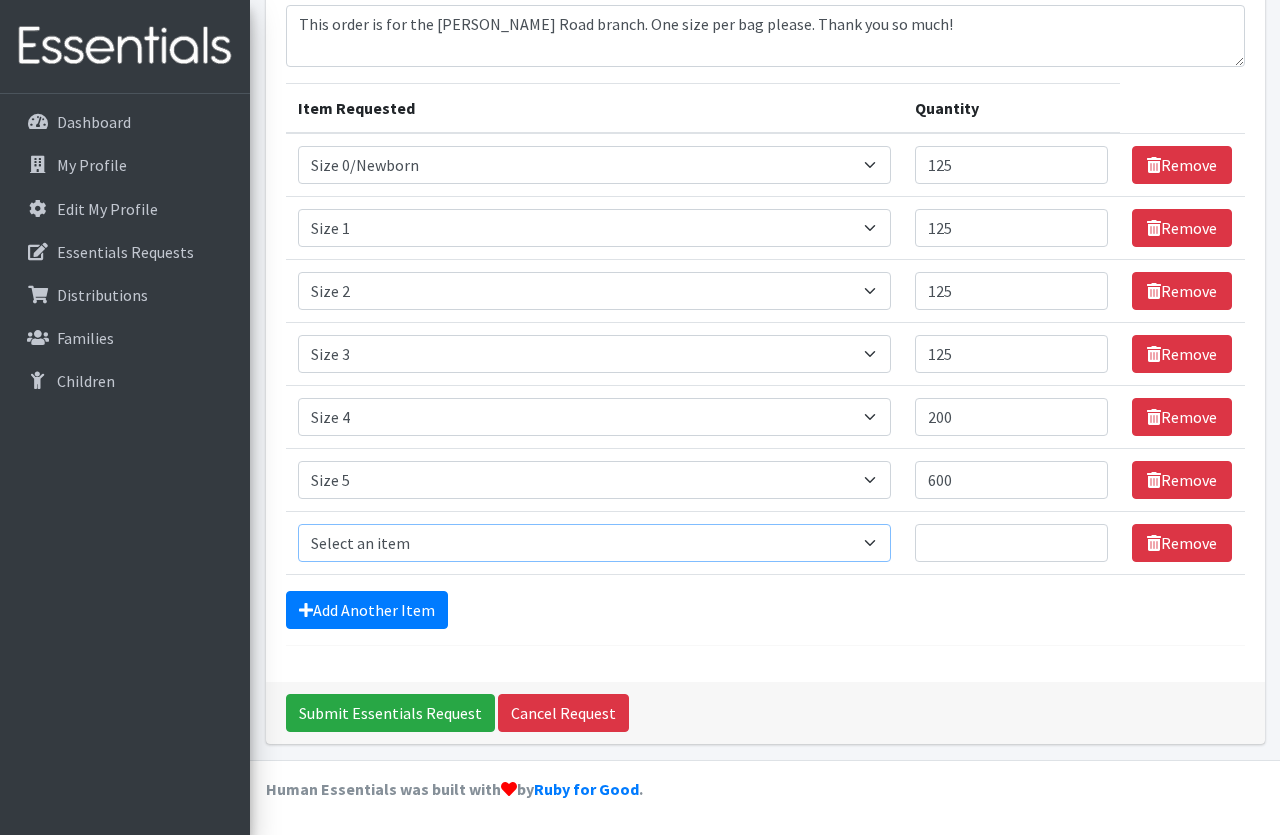 click on "Select an item
Period Supplies: Mixed Kits (order by bag)
Applicator-free tampon
Health fair packs (in a small bag 1 pantiliner and 1 pad with a walk-up distribution flyer)
Menstraul Disks
Period Supplies: First Period Kits (order by bag)
Period Supplies: Pad Kits (order by bag)
Period Supplies: Tampon Kits (order by bag)
Reusable Cups
Reuseable pads pack of 2.
Size 0/Newborn
Size 1
Size 2
Size 3
Size 4
Size 5
Size 6
Size 7 (availability may vary)
Size Preemie (availability may vary)
Training Pant 2T-3T
Training Pant 3T-4T
Training Pant 4T-5T
health fair packets (1 diaper in multiple sizes in a small bag with a walk-up distribution flyer)
reusable underwear ( please specify size but we have very limited supply and most sizes are junior sizes" at bounding box center [594, 543] 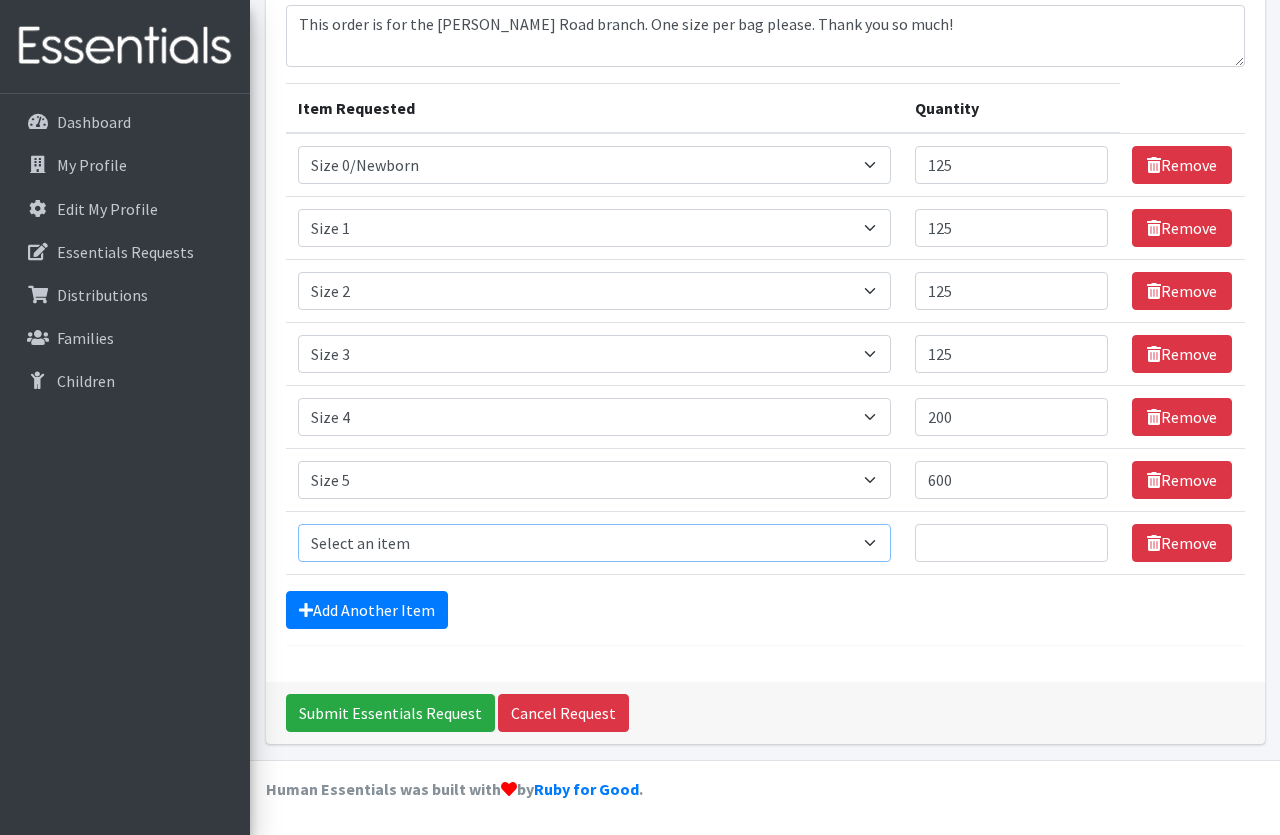 select on "1100" 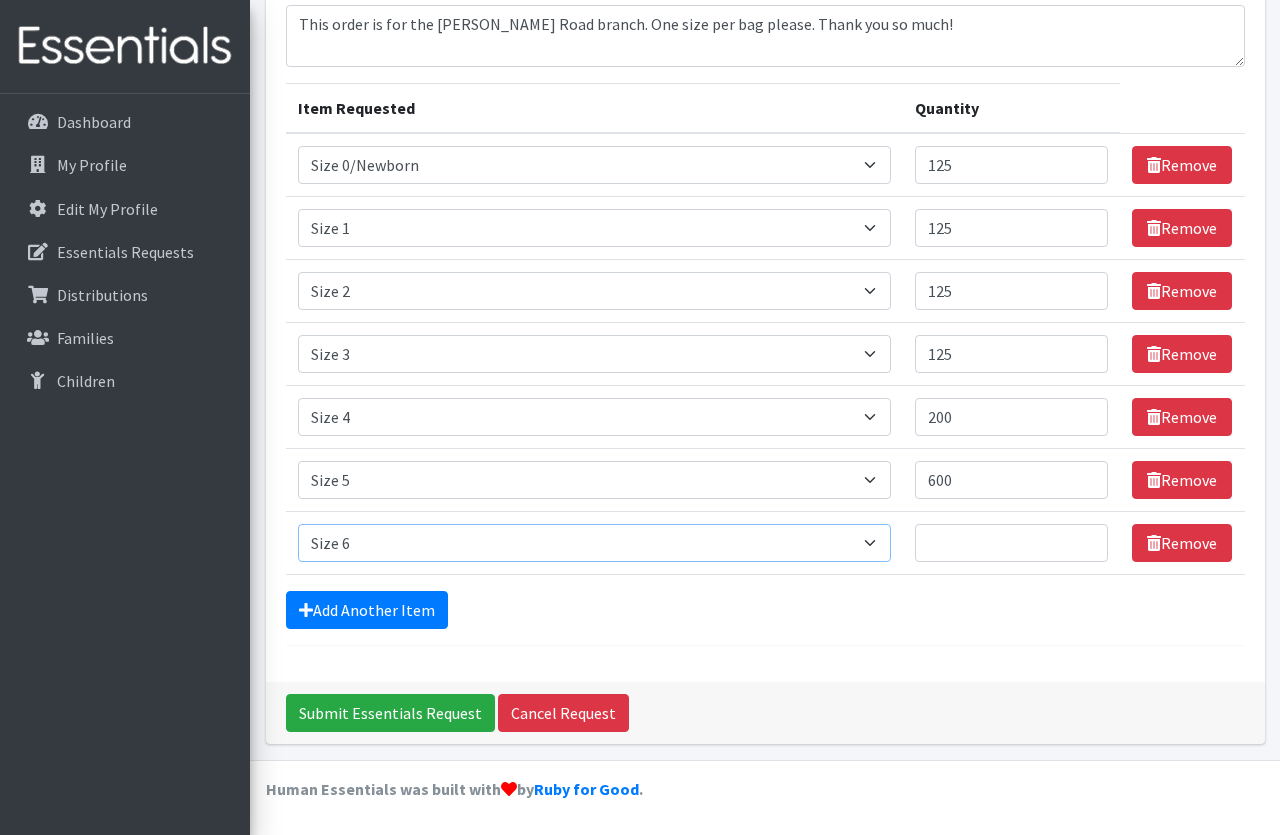 click on "Size 6" at bounding box center [0, 0] 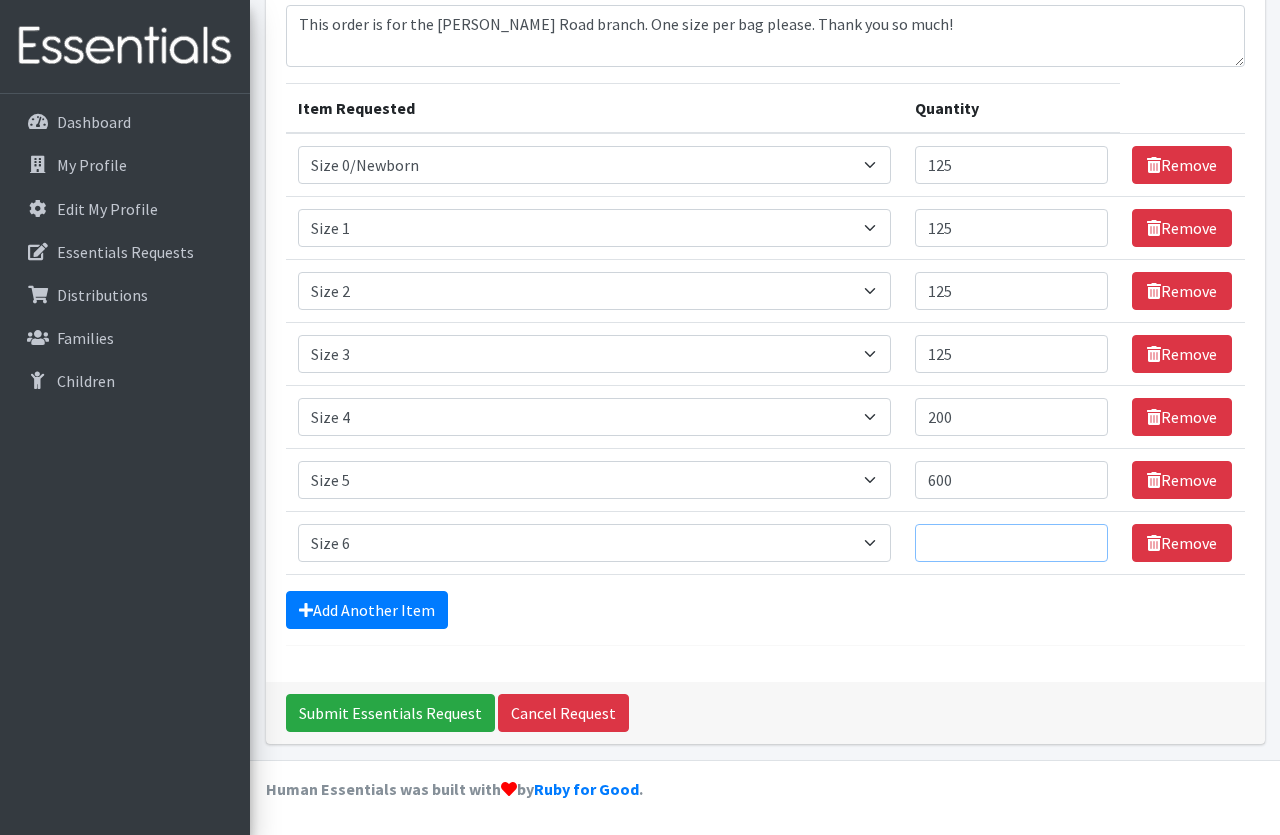click on "Quantity" at bounding box center (1012, 543) 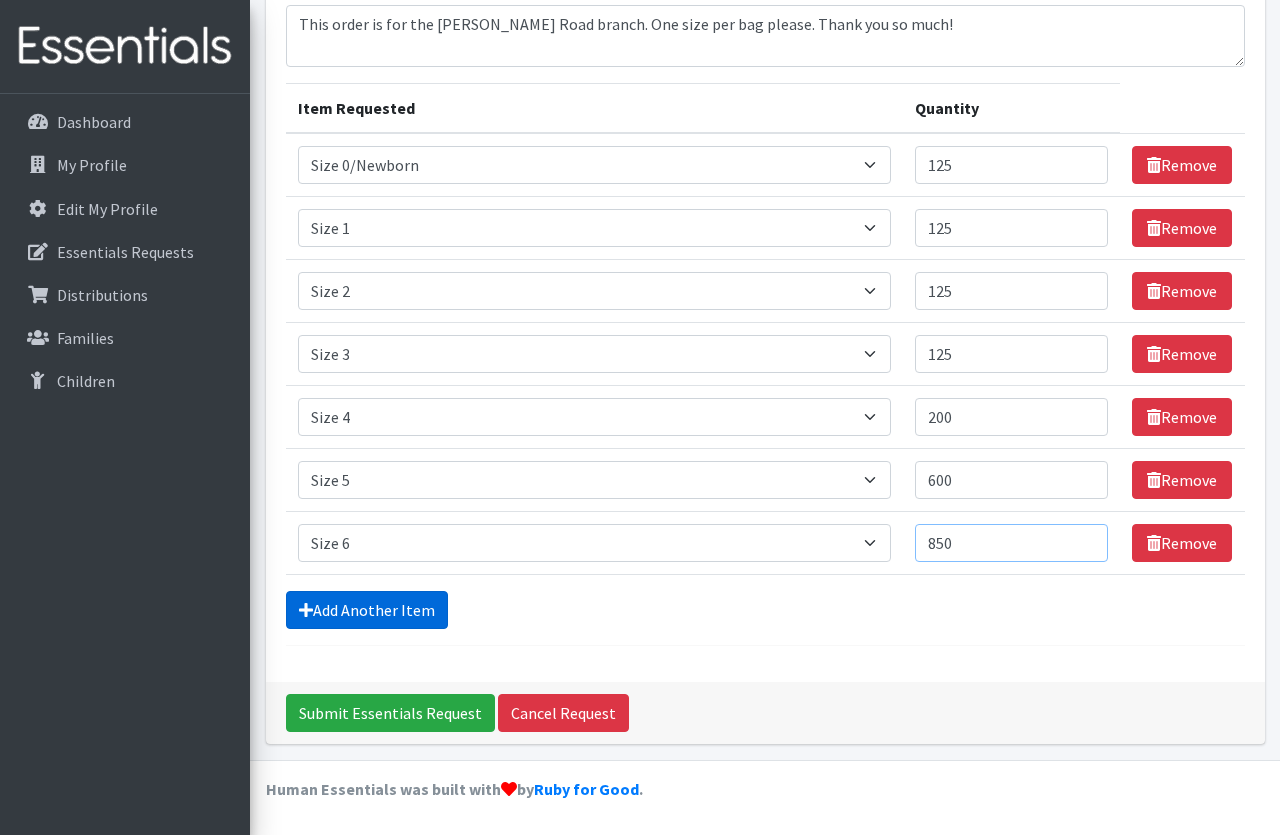 type on "850" 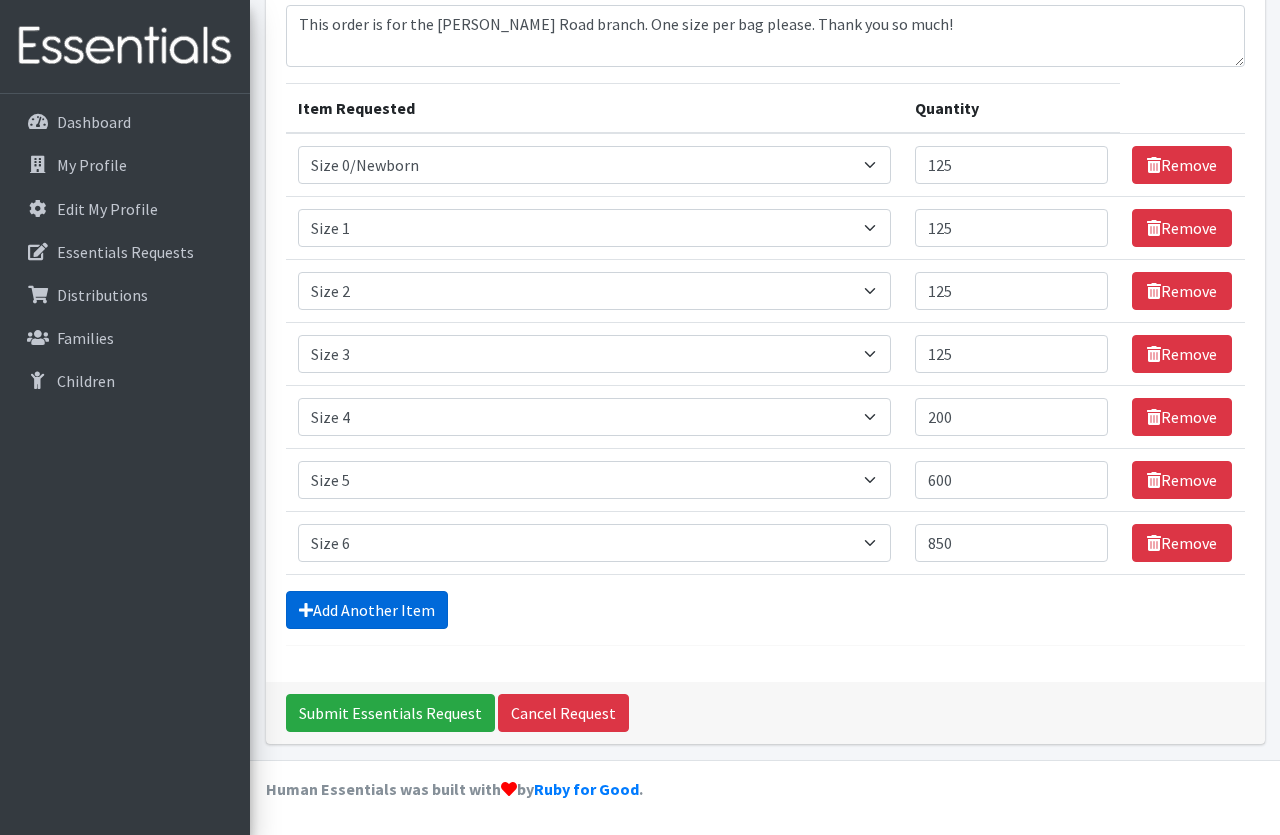 click on "Add Another Item" at bounding box center (367, 610) 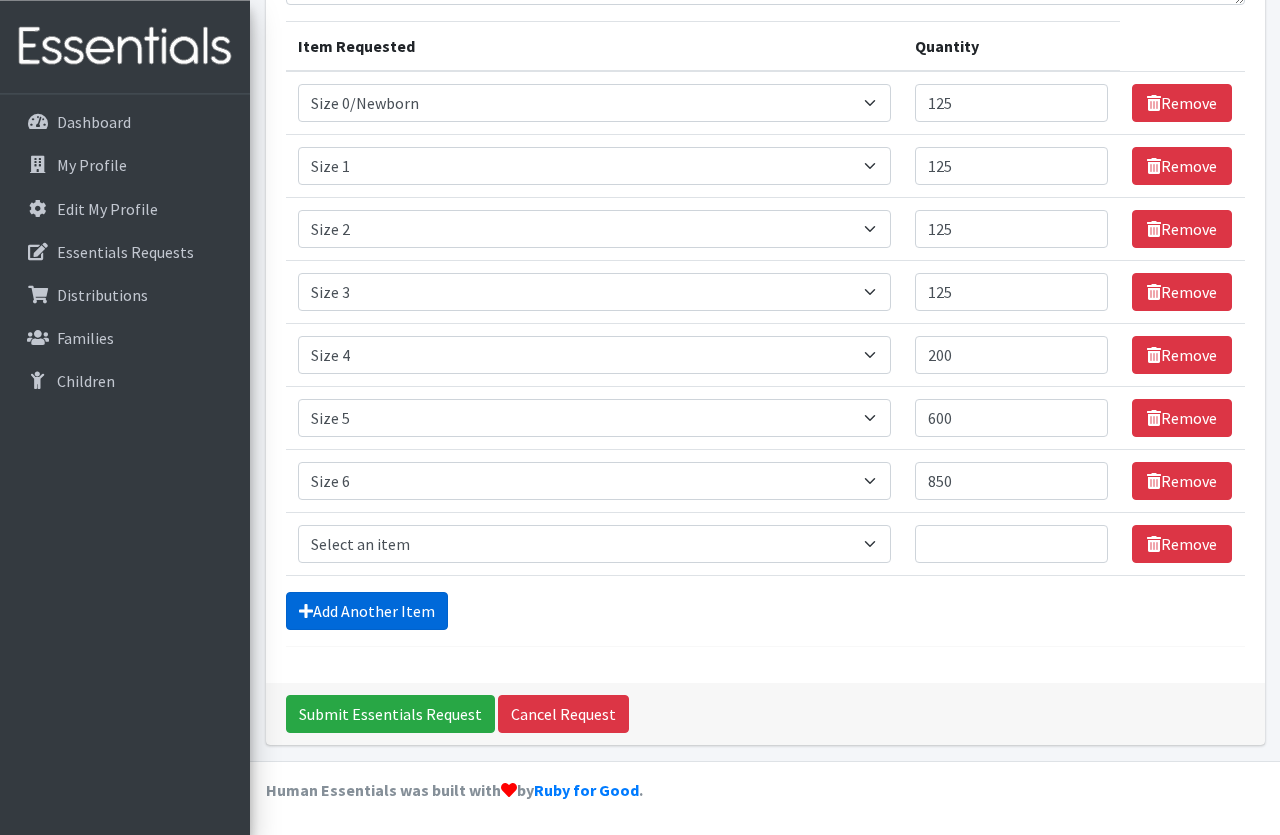 scroll, scrollTop: 274, scrollLeft: 0, axis: vertical 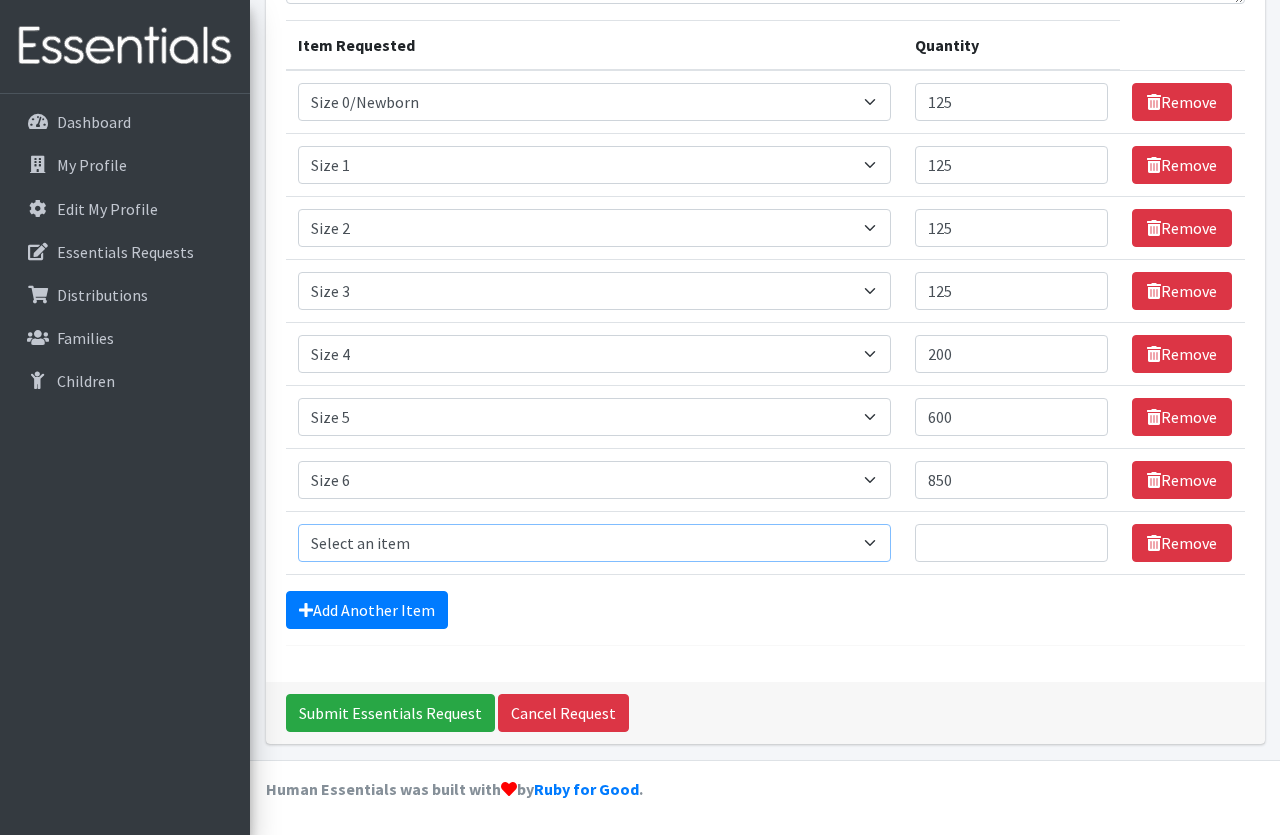 click on "Select an item
Period Supplies: Mixed Kits (order by bag)
Applicator-free tampon
Health fair packs (in a small bag 1 pantiliner and 1 pad with a walk-up distribution flyer)
Menstraul Disks
Period Supplies: First Period Kits (order by bag)
Period Supplies: Pad Kits (order by bag)
Period Supplies: Tampon Kits (order by bag)
Reusable Cups
Reuseable pads pack of 2.
Size 0/Newborn
Size 1
Size 2
Size 3
Size 4
Size 5
Size 6
Size 7 (availability may vary)
Size Preemie (availability may vary)
Training Pant 2T-3T
Training Pant 3T-4T
Training Pant 4T-5T
health fair packets (1 diaper in multiple sizes in a small bag with a walk-up distribution flyer)
reusable underwear ( please specify size but we have very limited supply and most sizes are junior sizes" at bounding box center [594, 543] 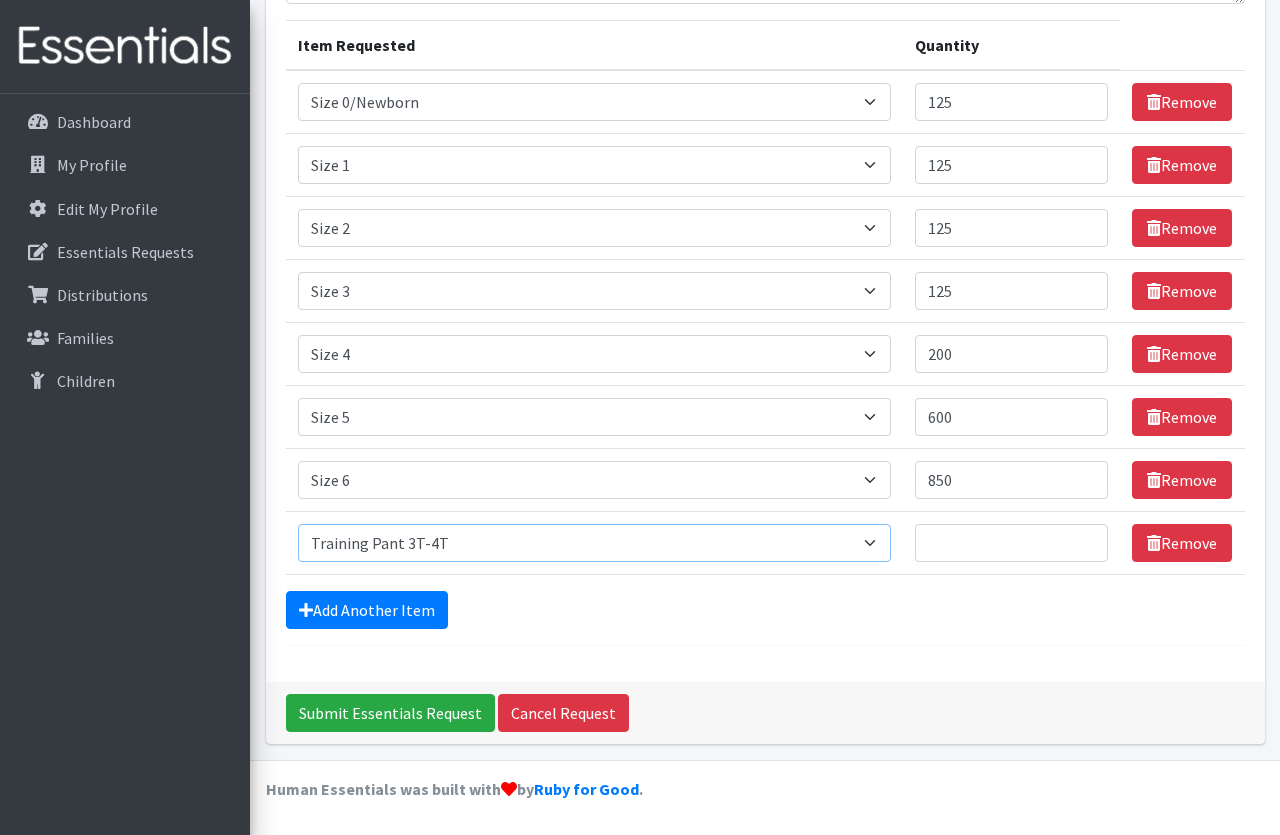 click on "Training Pant 3T-4T" at bounding box center (0, 0) 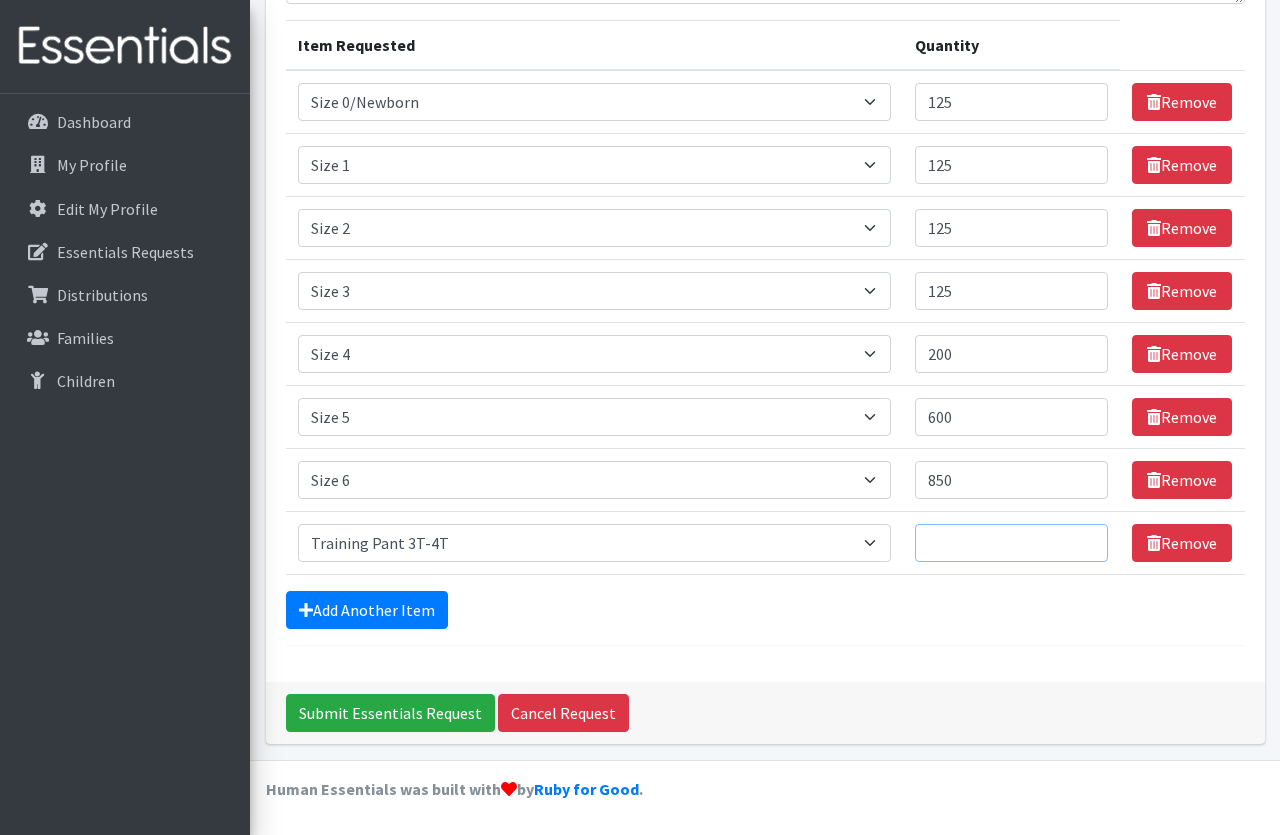click on "Quantity" at bounding box center [1012, 543] 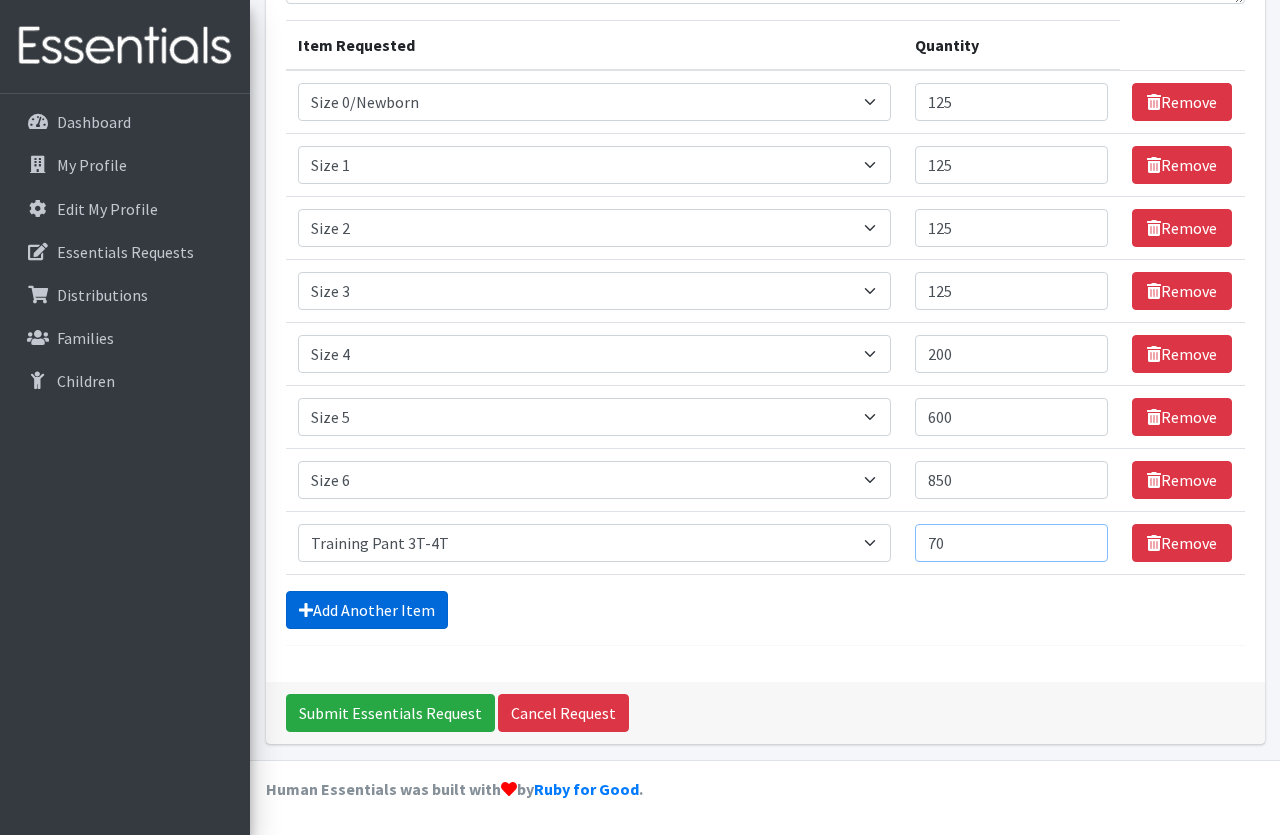 type on "70" 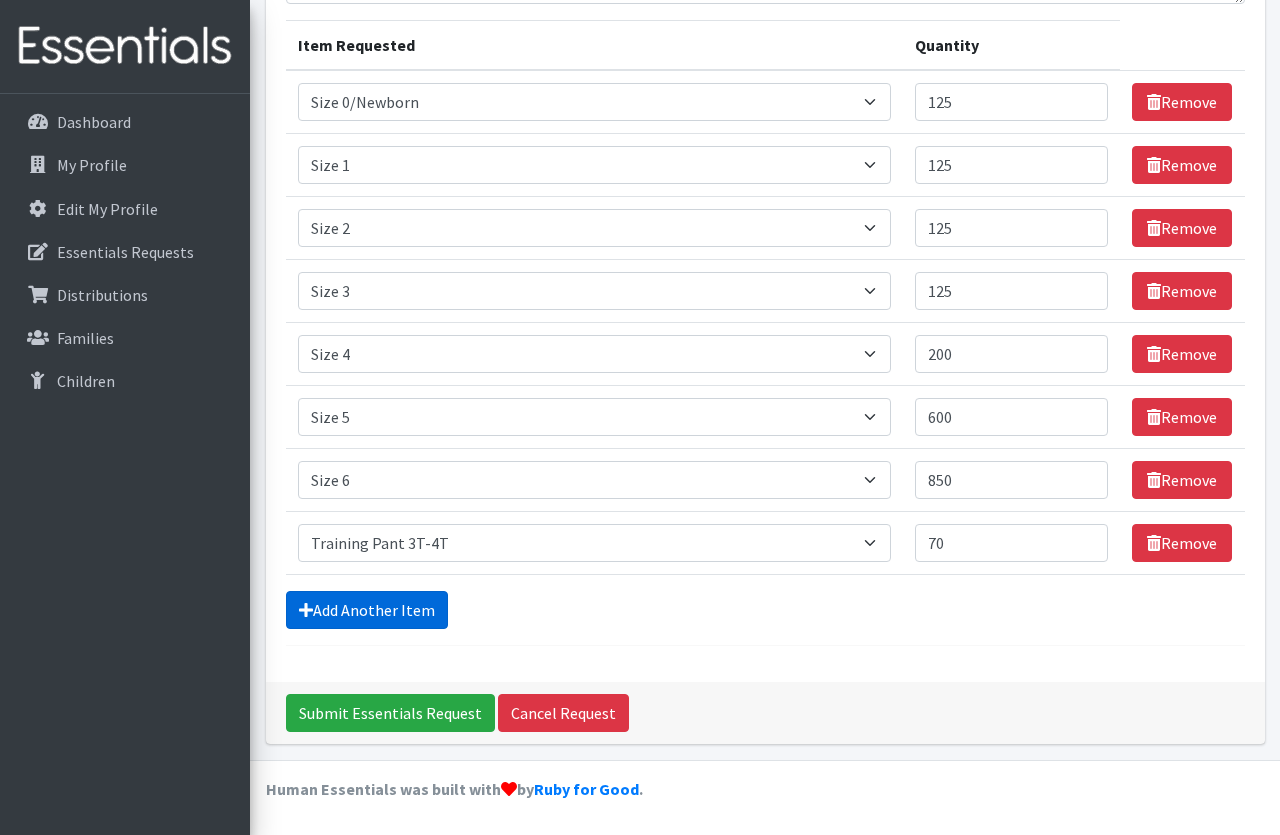 click on "Add Another Item" at bounding box center (367, 610) 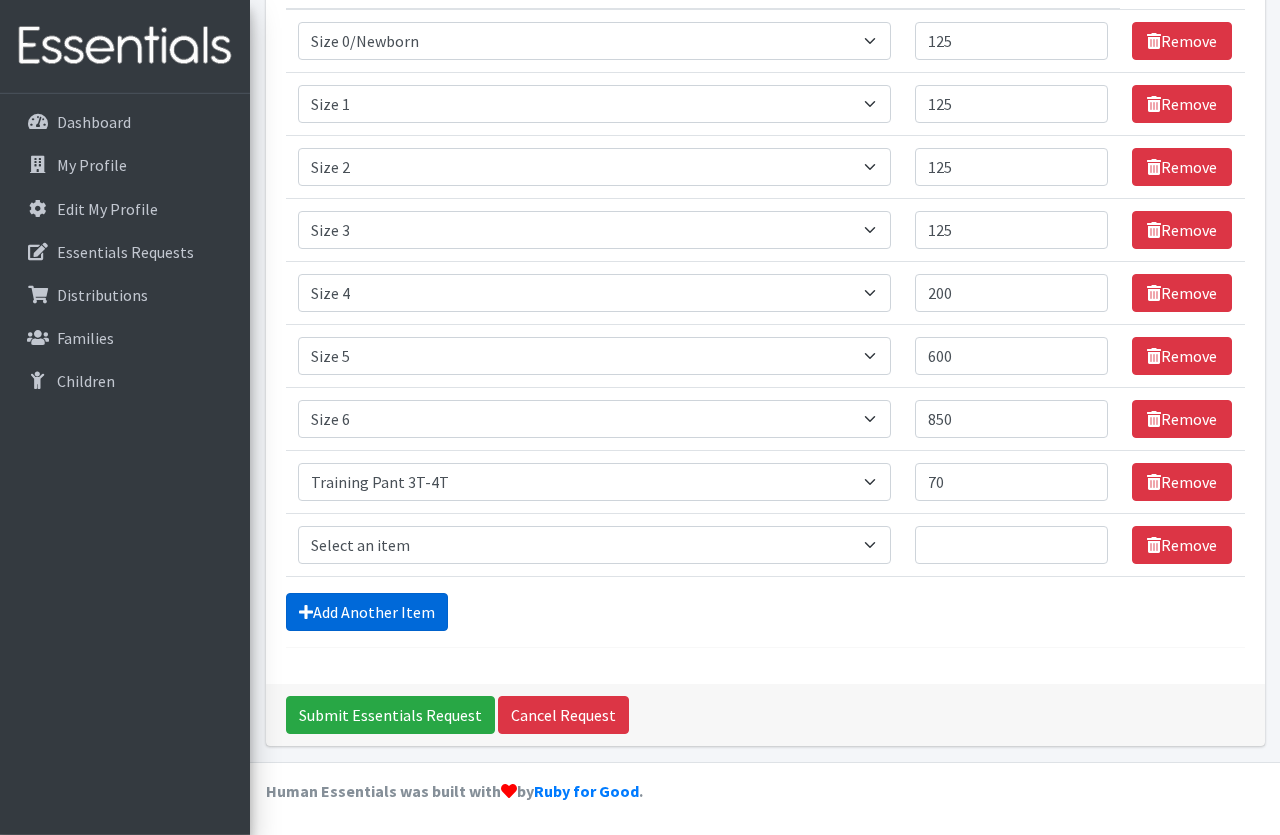 scroll, scrollTop: 337, scrollLeft: 0, axis: vertical 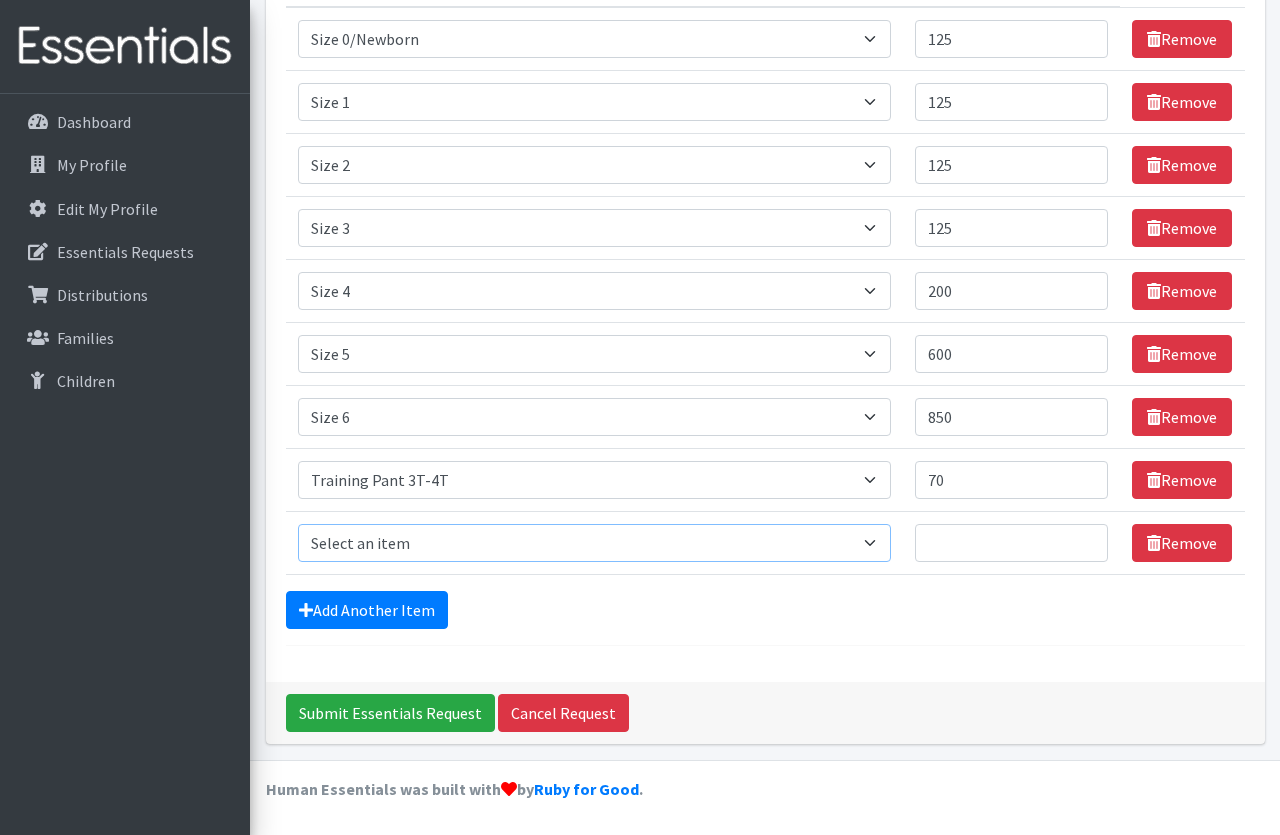 click on "Select an item
Period Supplies: Mixed Kits (order by bag)
Applicator-free tampon
Health fair packs (in a small bag 1 pantiliner and 1 pad with a walk-up distribution flyer)
Menstraul Disks
Period Supplies: First Period Kits (order by bag)
Period Supplies: Pad Kits (order by bag)
Period Supplies: Tampon Kits (order by bag)
Reusable Cups
Reuseable pads pack of 2.
Size 0/Newborn
Size 1
Size 2
Size 3
Size 4
Size 5
Size 6
Size 7 (availability may vary)
Size Preemie (availability may vary)
Training Pant 2T-3T
Training Pant 3T-4T
Training Pant 4T-5T
health fair packets (1 diaper in multiple sizes in a small bag with a walk-up distribution flyer)
reusable underwear ( please specify size but we have very limited supply and most sizes are junior sizes" at bounding box center (594, 543) 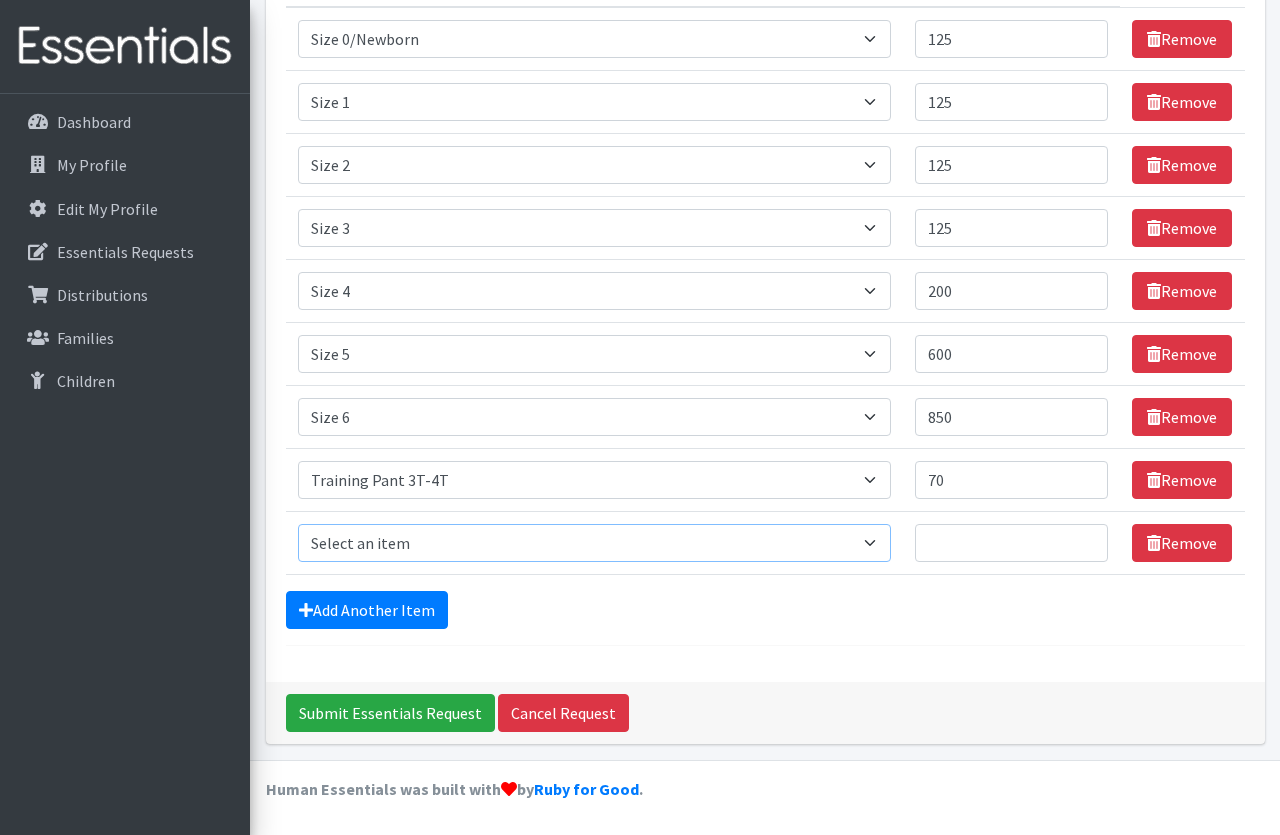 select on "1093" 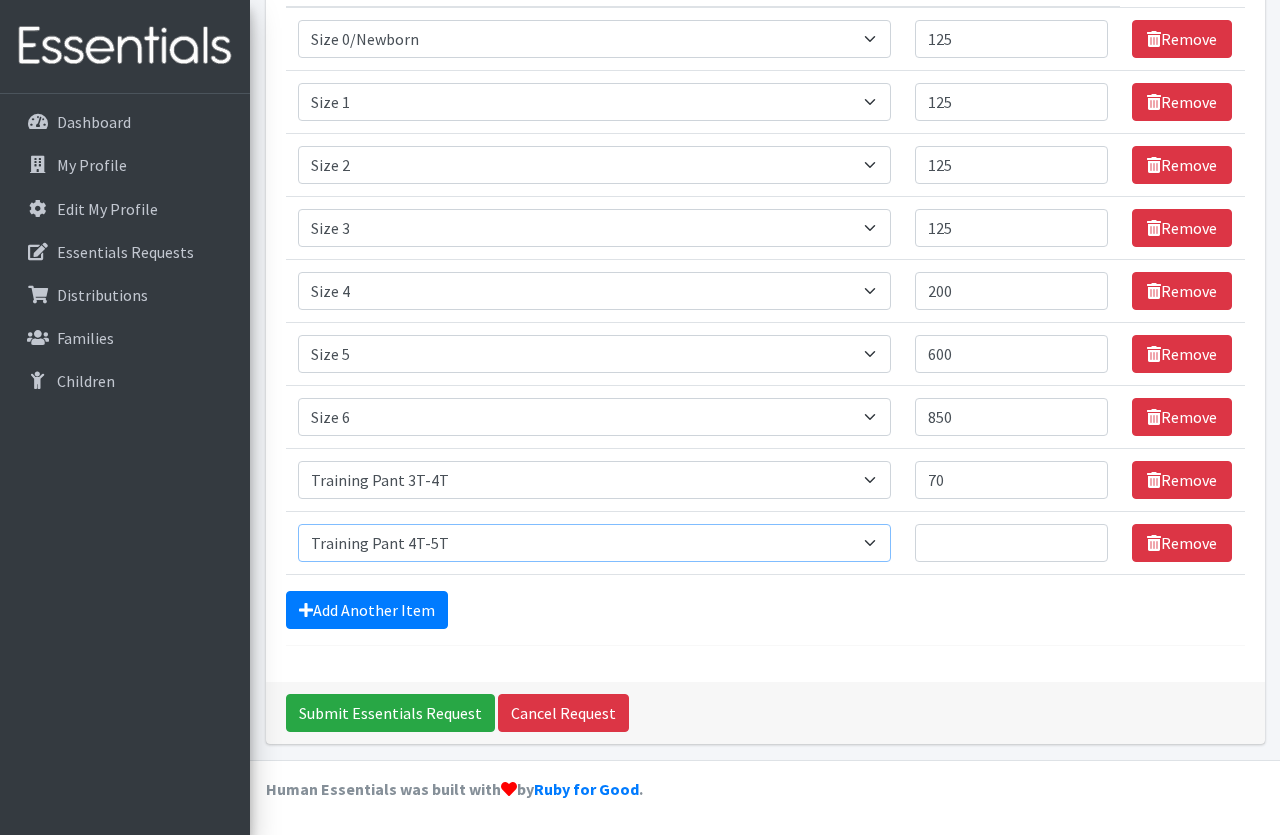 click on "Training Pant 4T-5T" at bounding box center [0, 0] 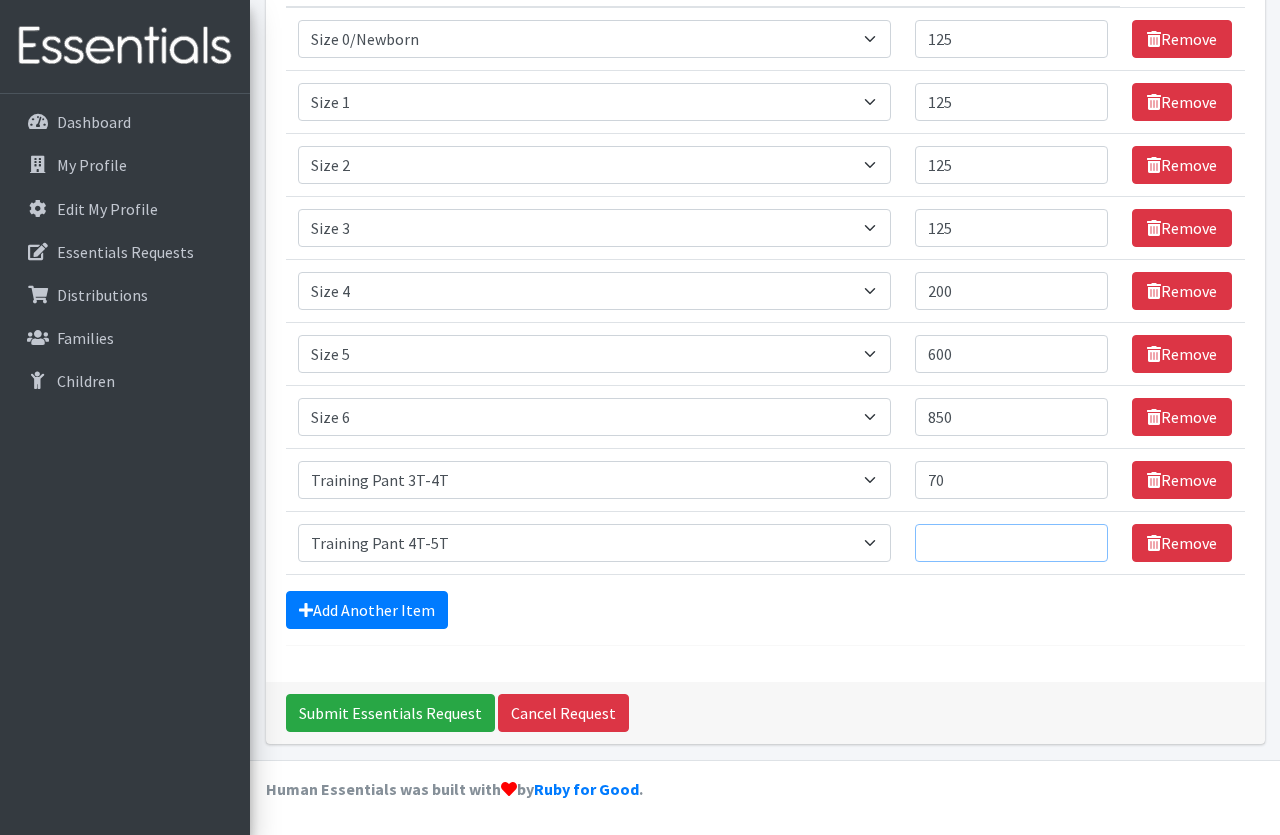 click on "Quantity" at bounding box center (1012, 543) 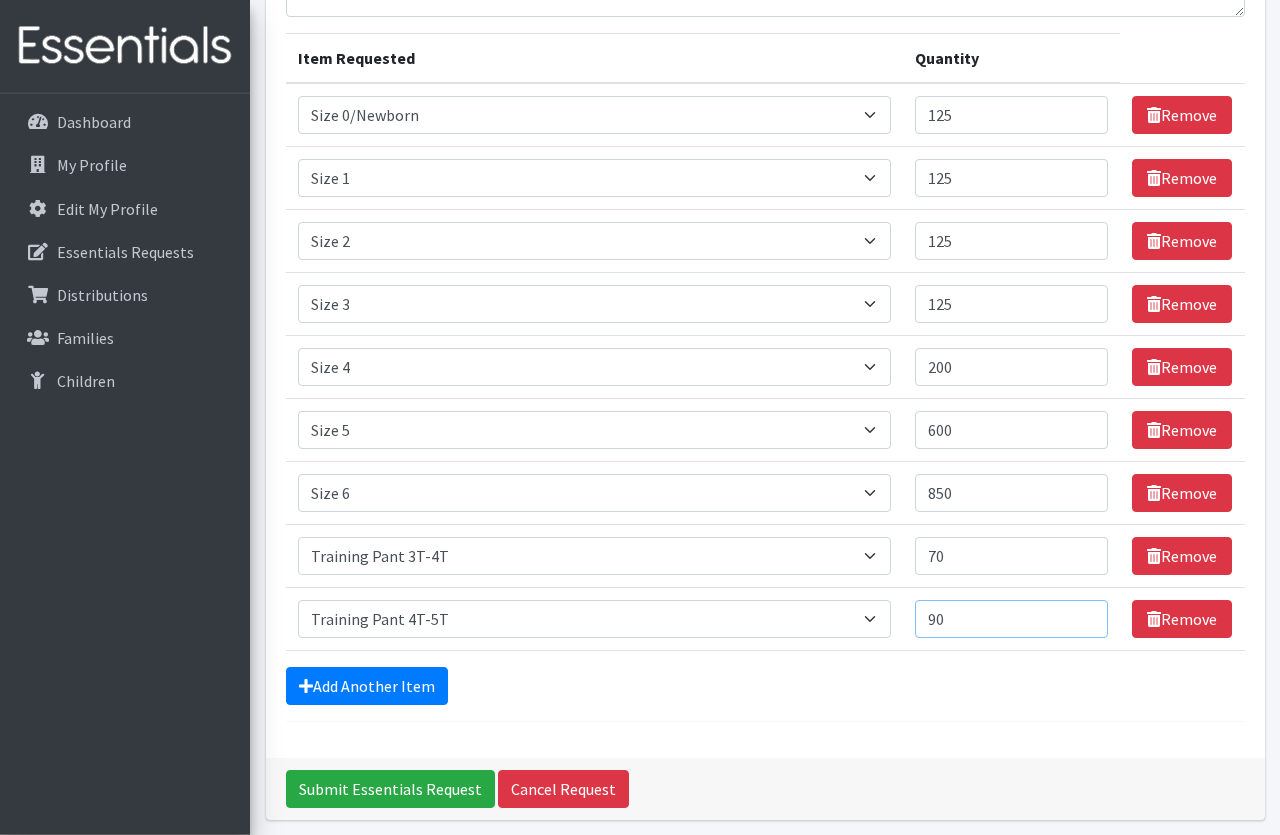 scroll, scrollTop: 235, scrollLeft: 0, axis: vertical 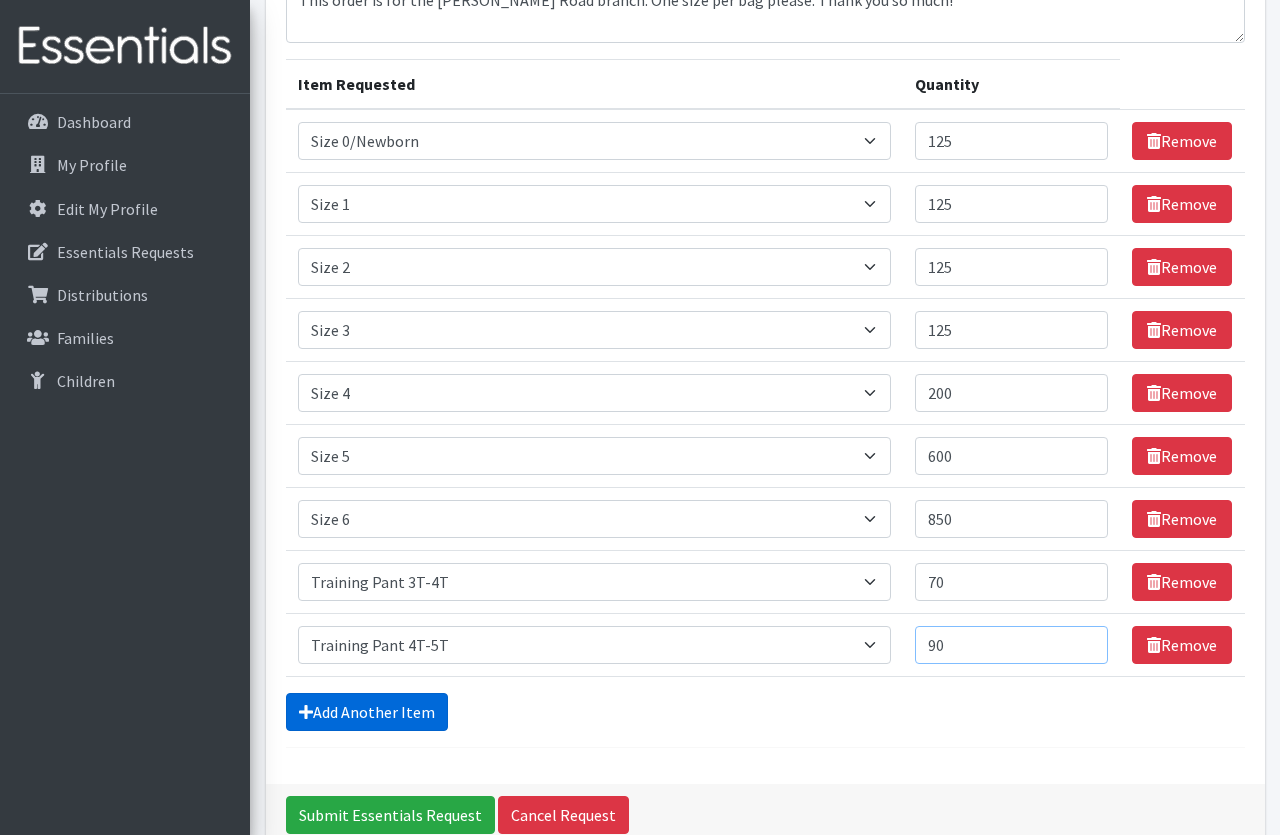 type on "90" 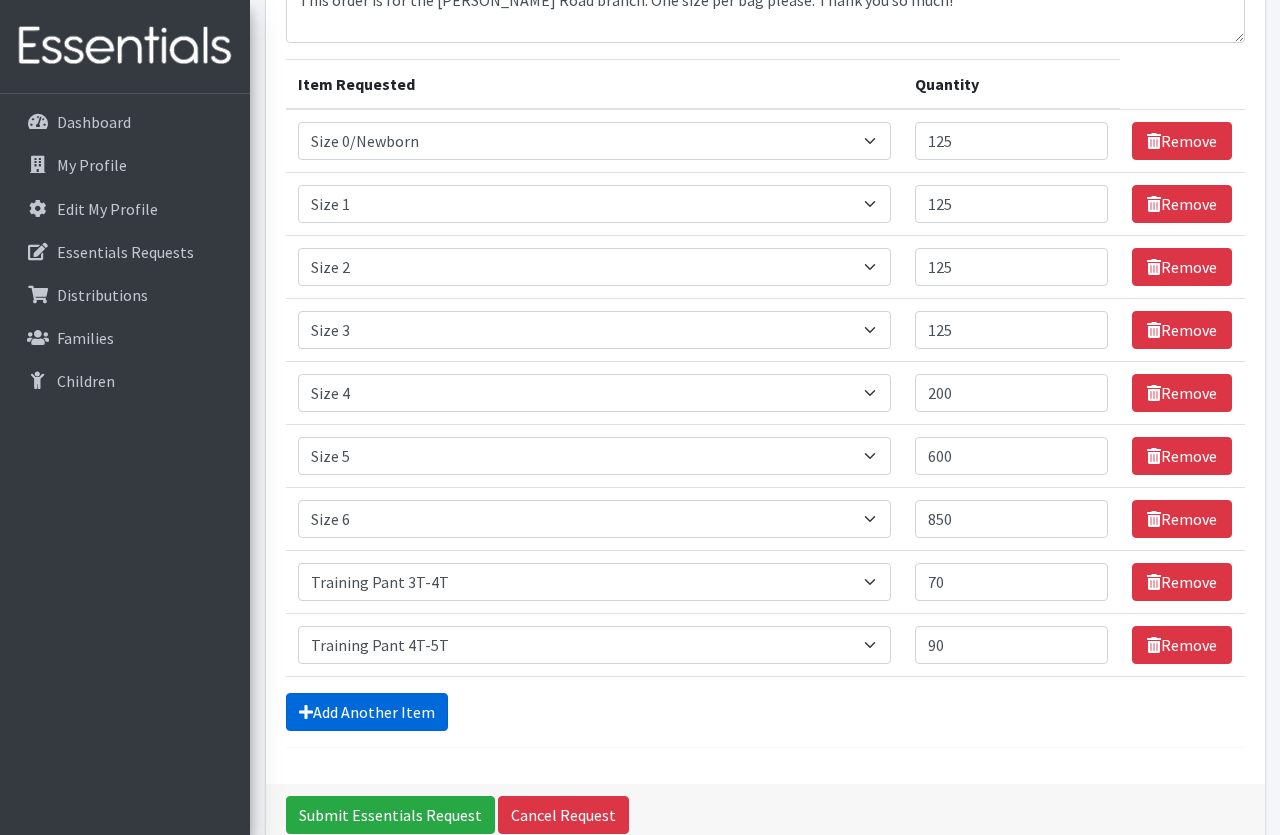 click on "Add Another Item" at bounding box center [367, 712] 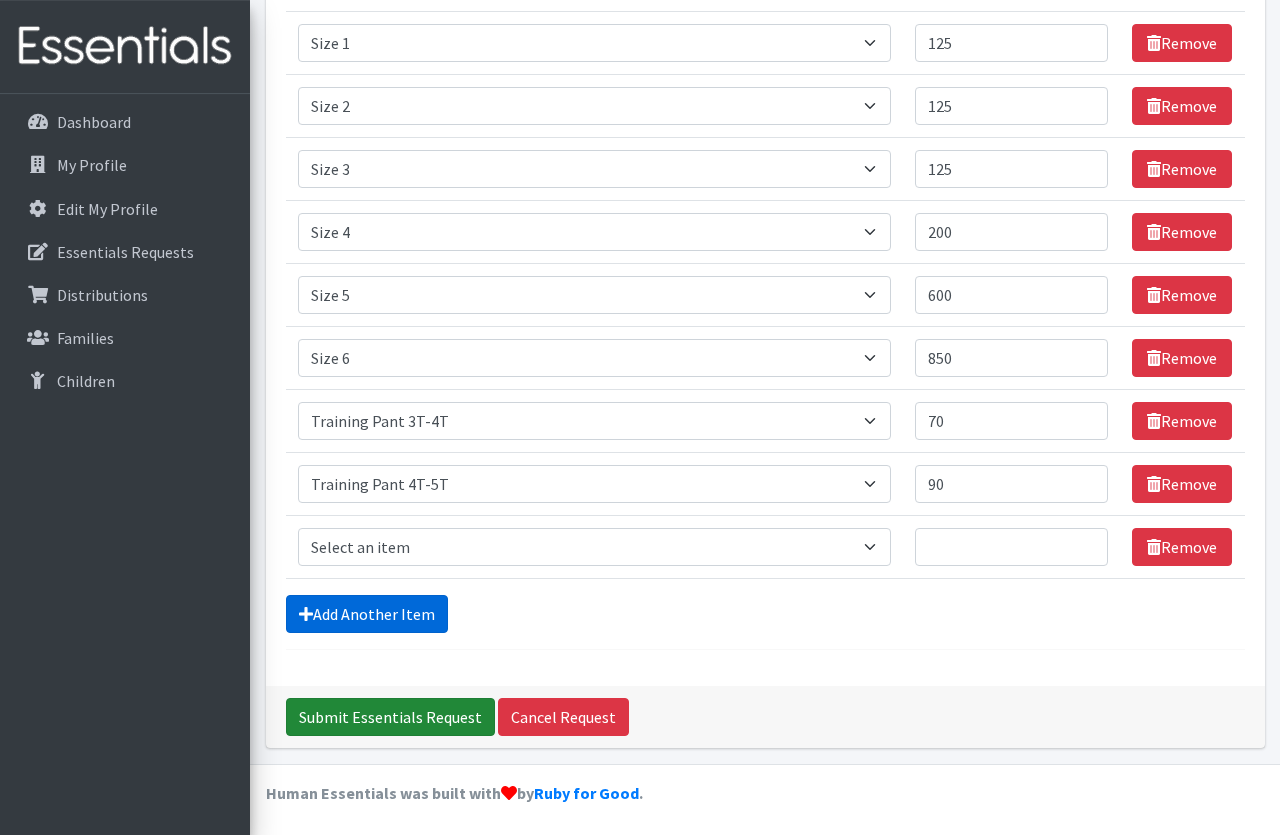scroll, scrollTop: 400, scrollLeft: 0, axis: vertical 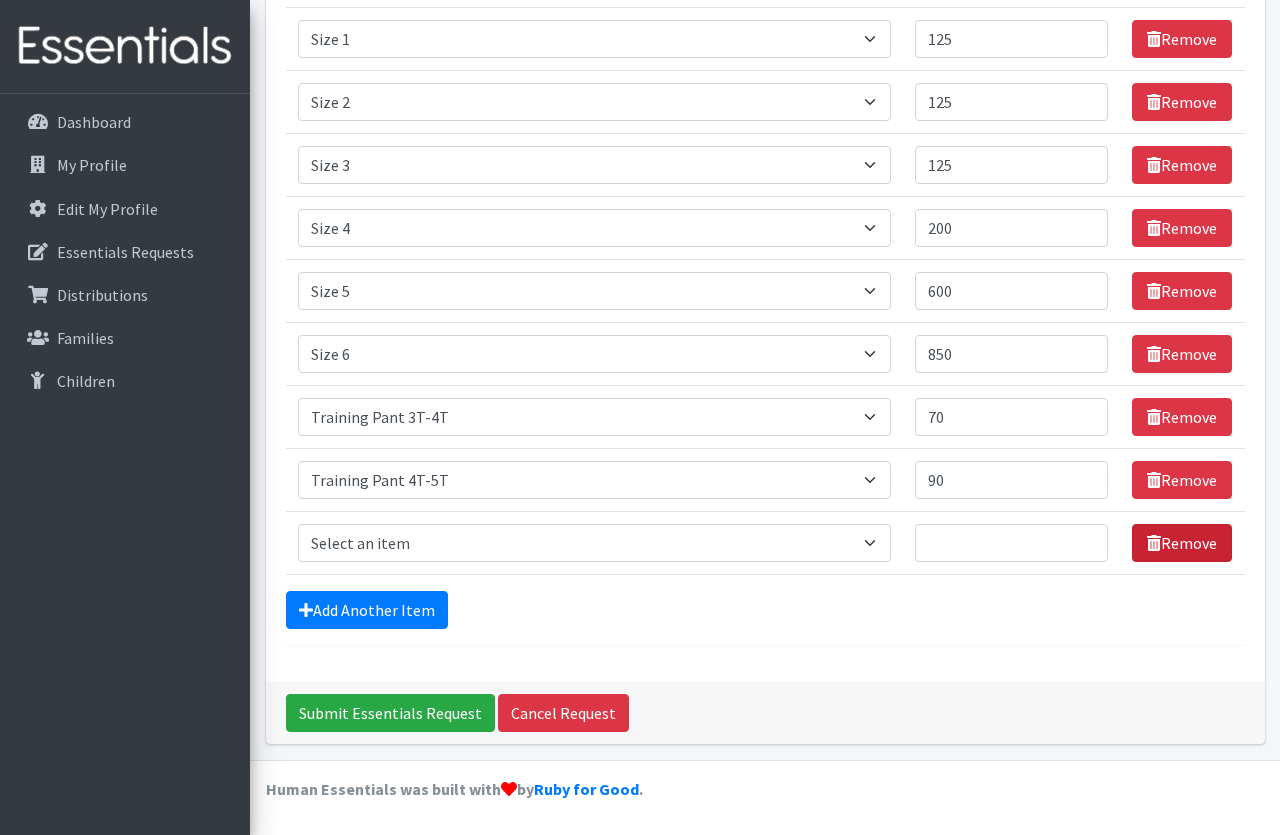 click on "Remove" at bounding box center [1182, 543] 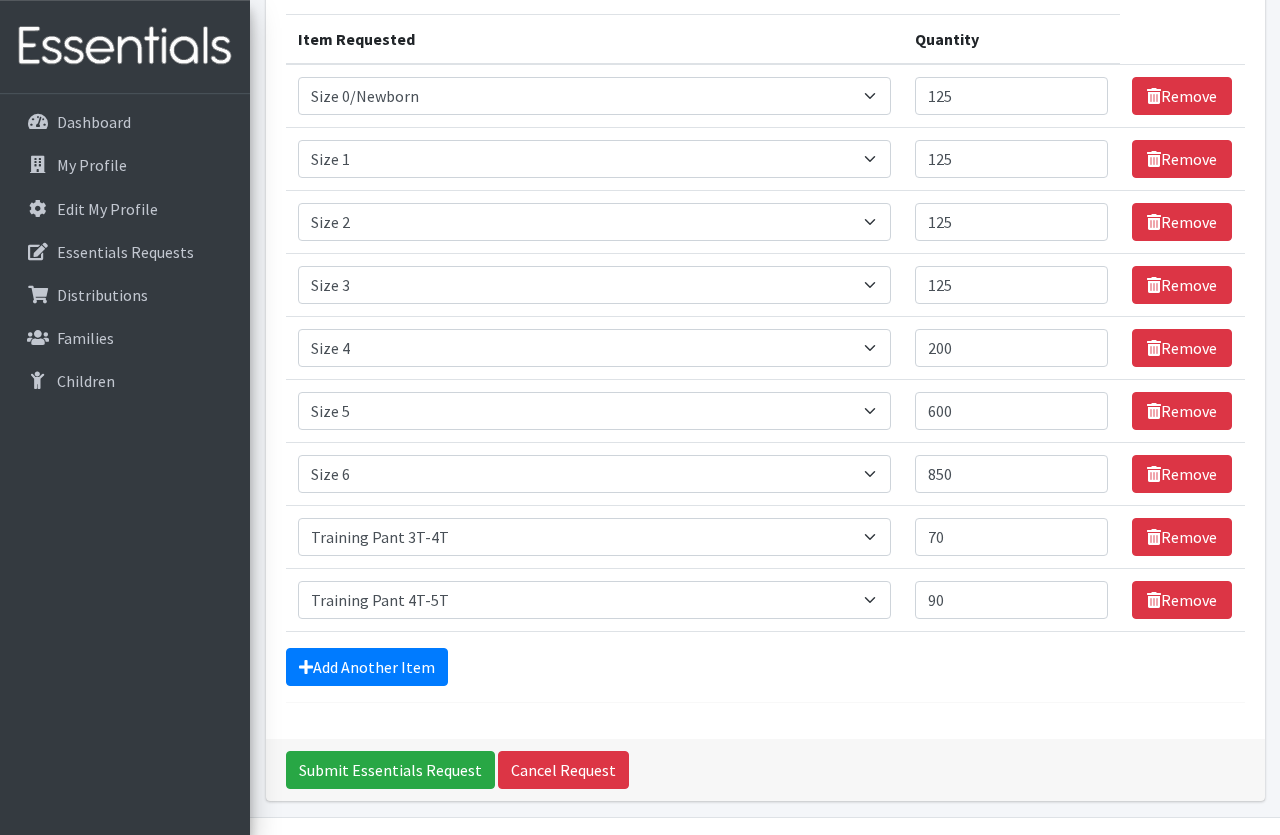 scroll, scrollTop: 306, scrollLeft: 0, axis: vertical 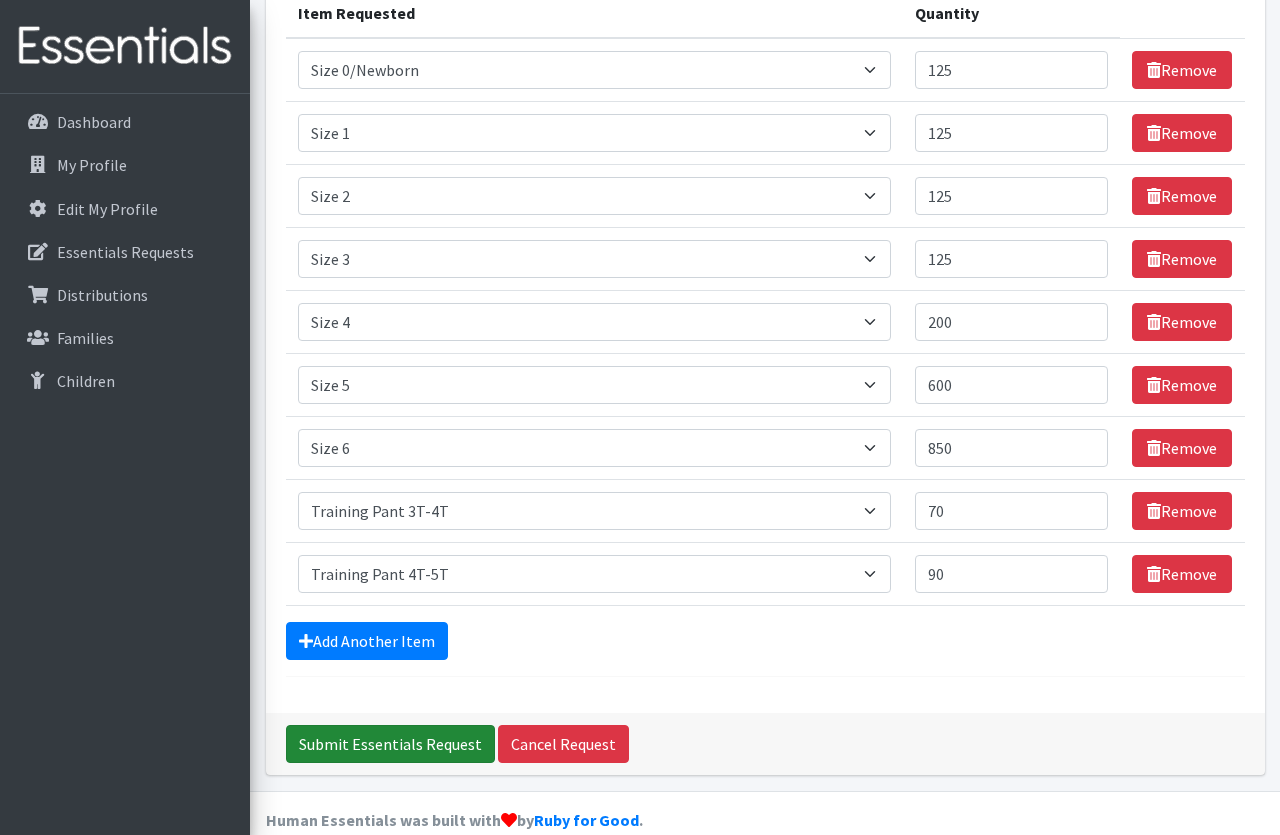 click on "Submit Essentials Request" at bounding box center (390, 744) 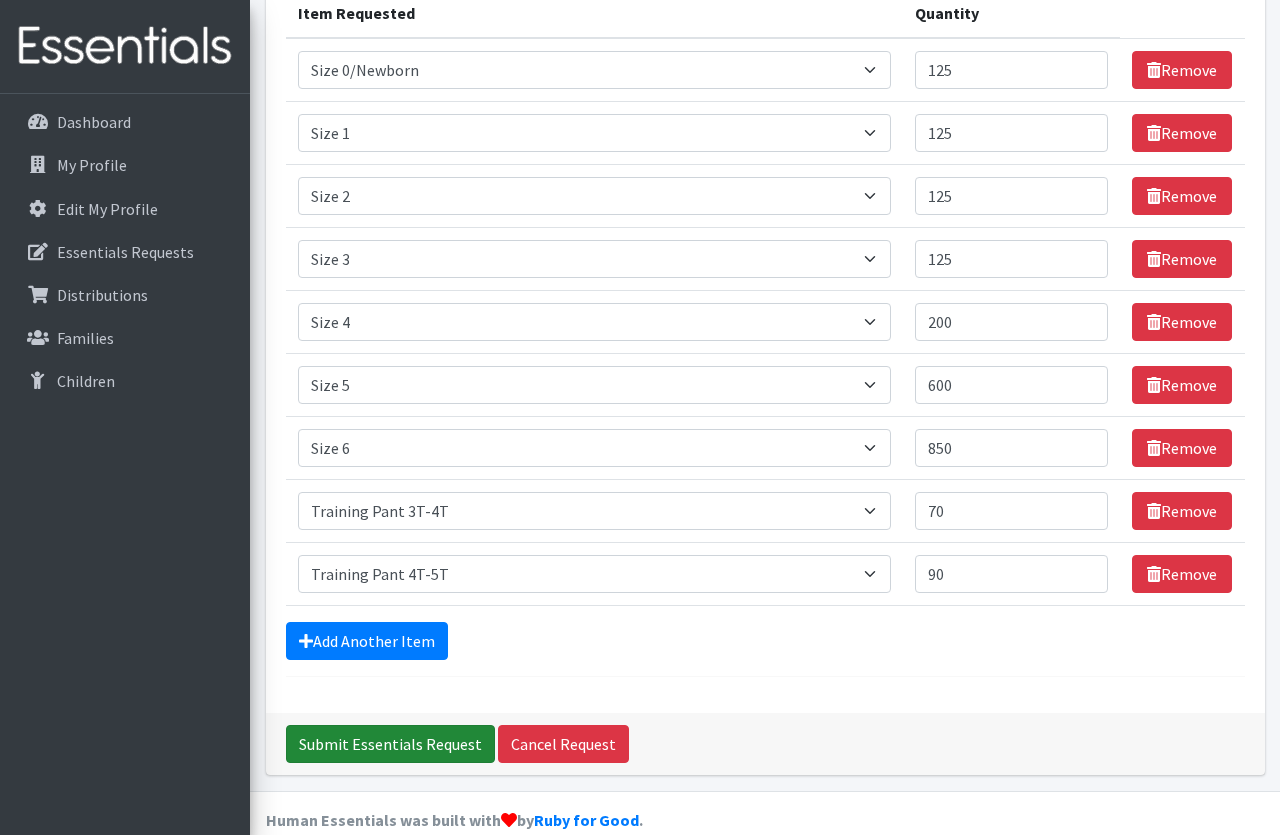 click on "Submit Essentials Request" at bounding box center [390, 744] 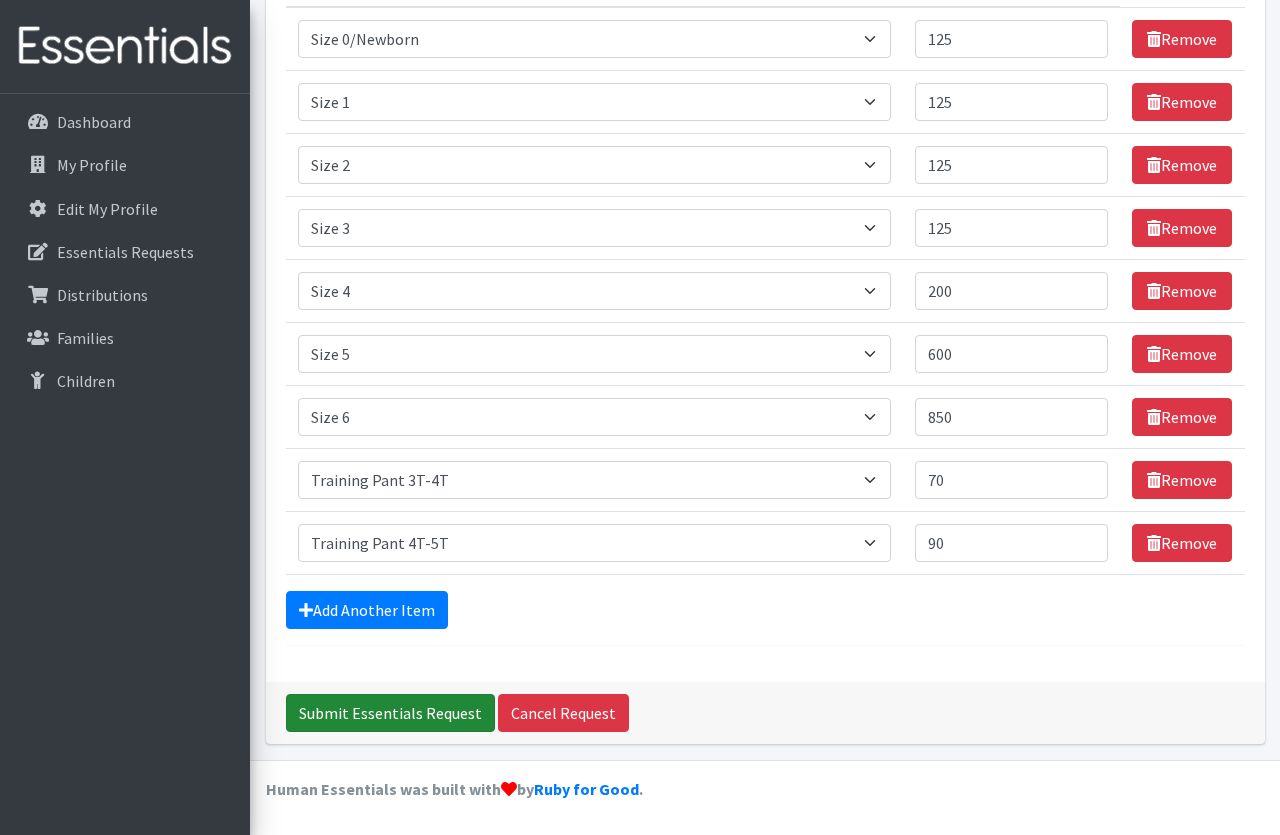 click on "Submit Essentials Request" at bounding box center [390, 713] 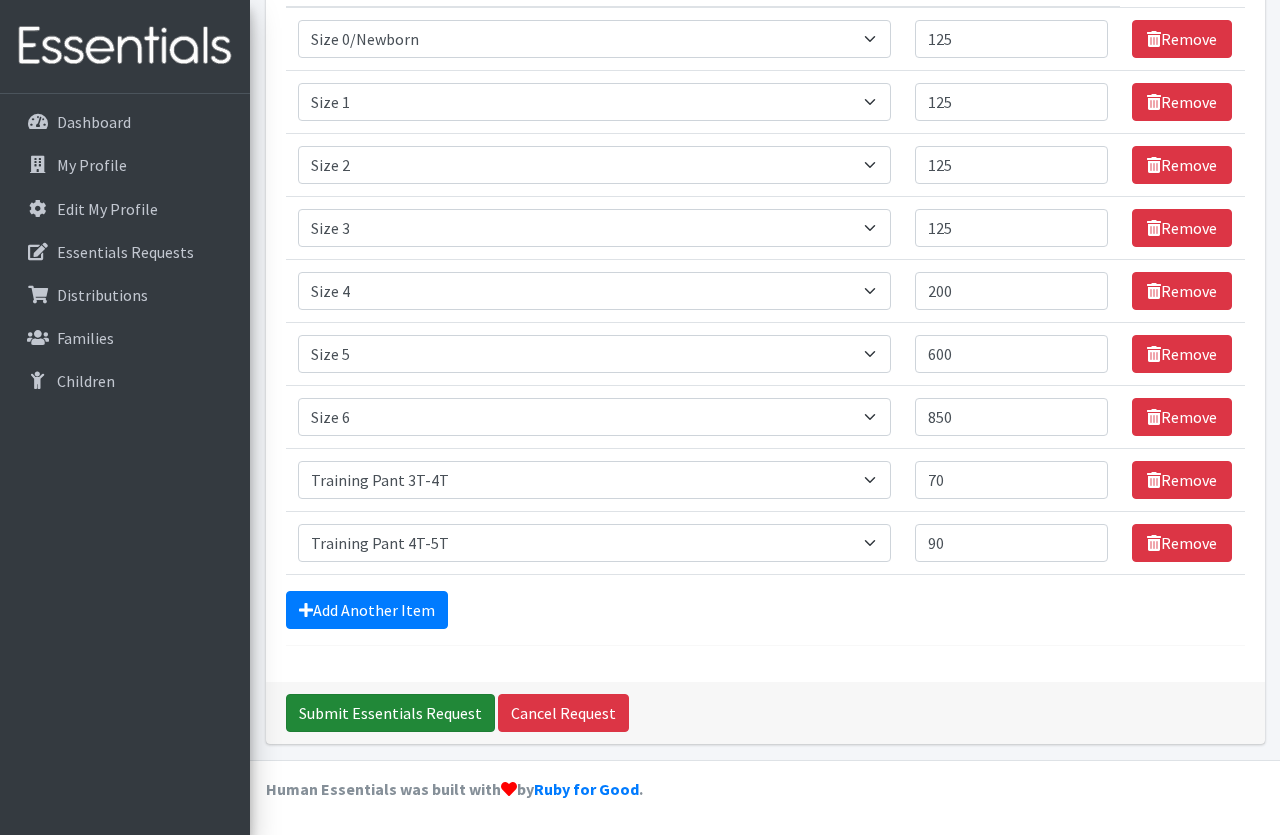 click on "Submit Essentials Request" at bounding box center [390, 713] 